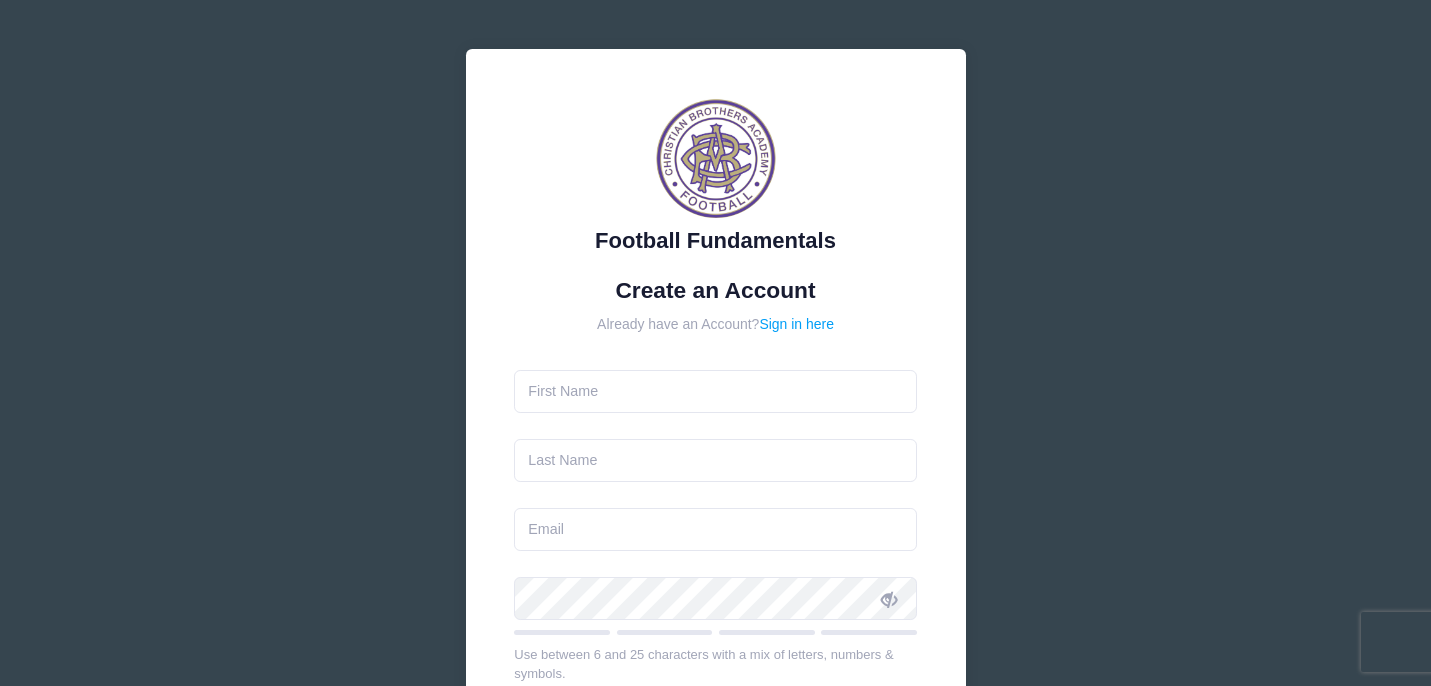 scroll, scrollTop: 0, scrollLeft: 0, axis: both 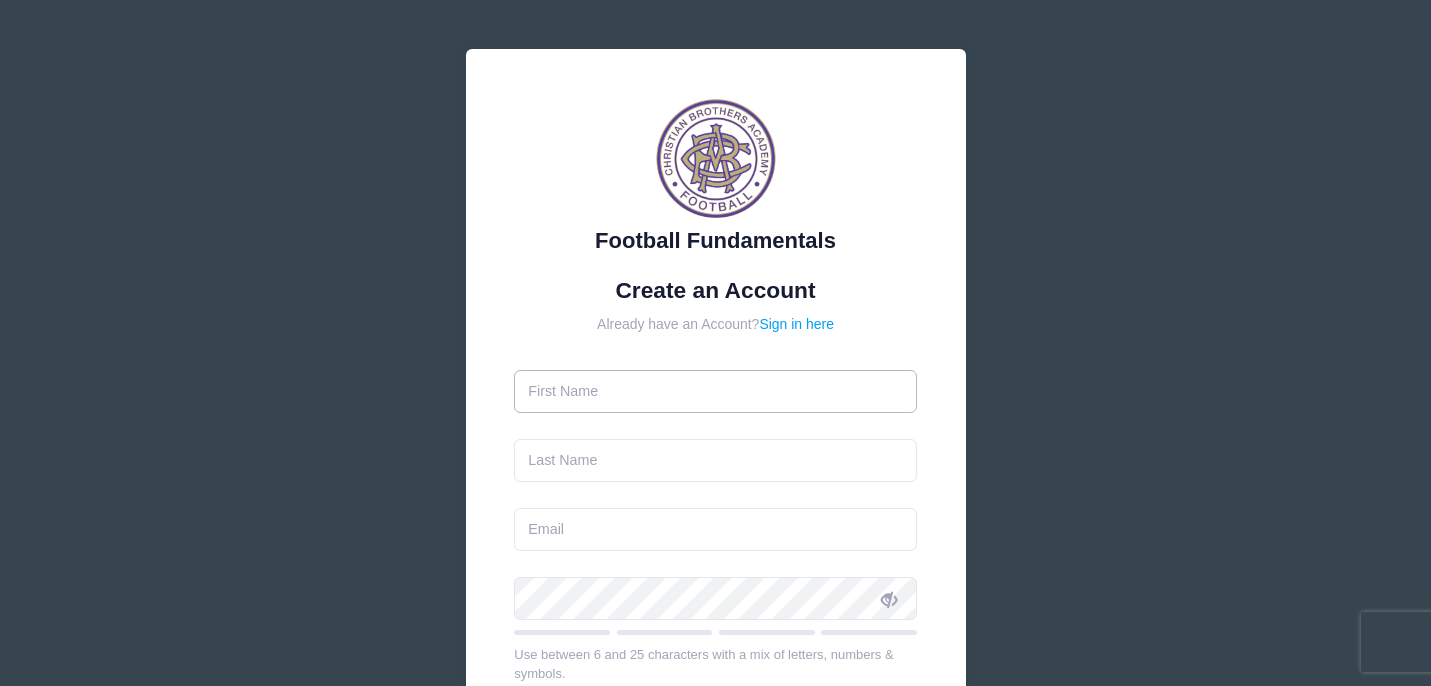 click at bounding box center [715, 391] 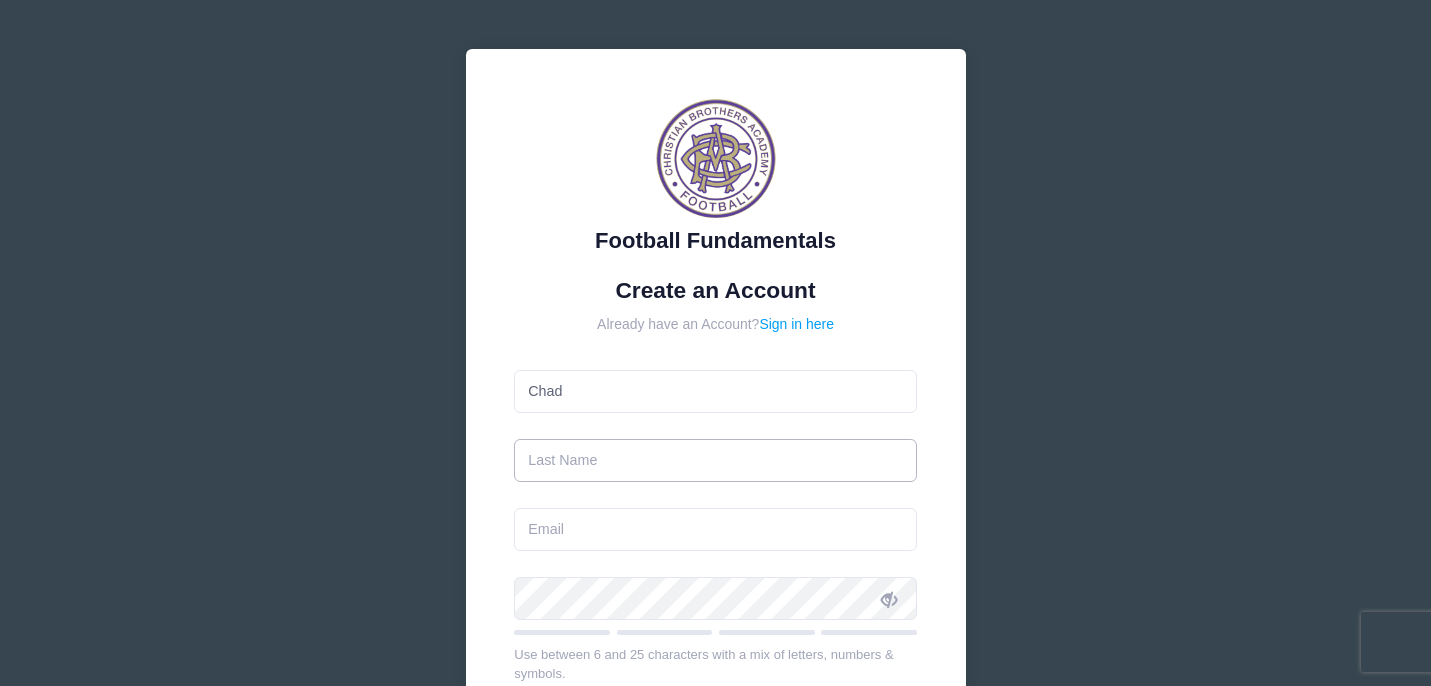 type on "Bennett" 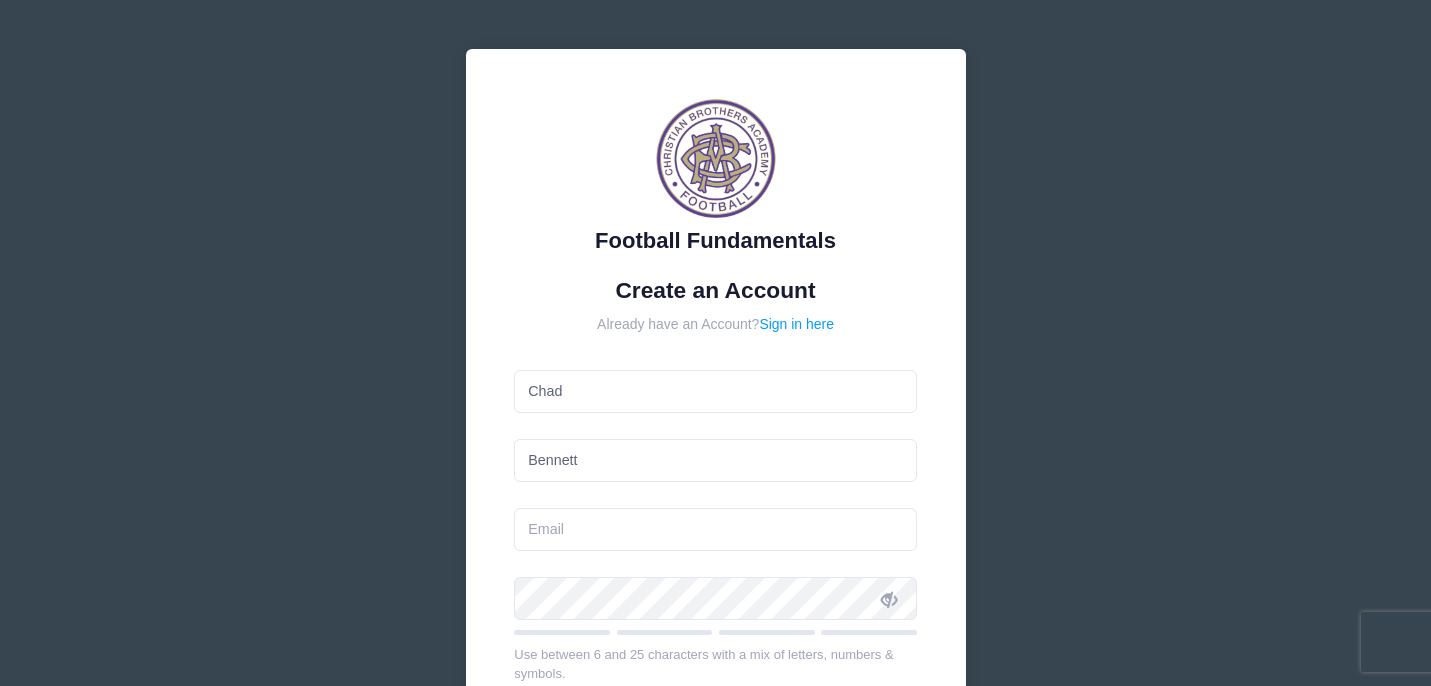 type on "[EMAIL]" 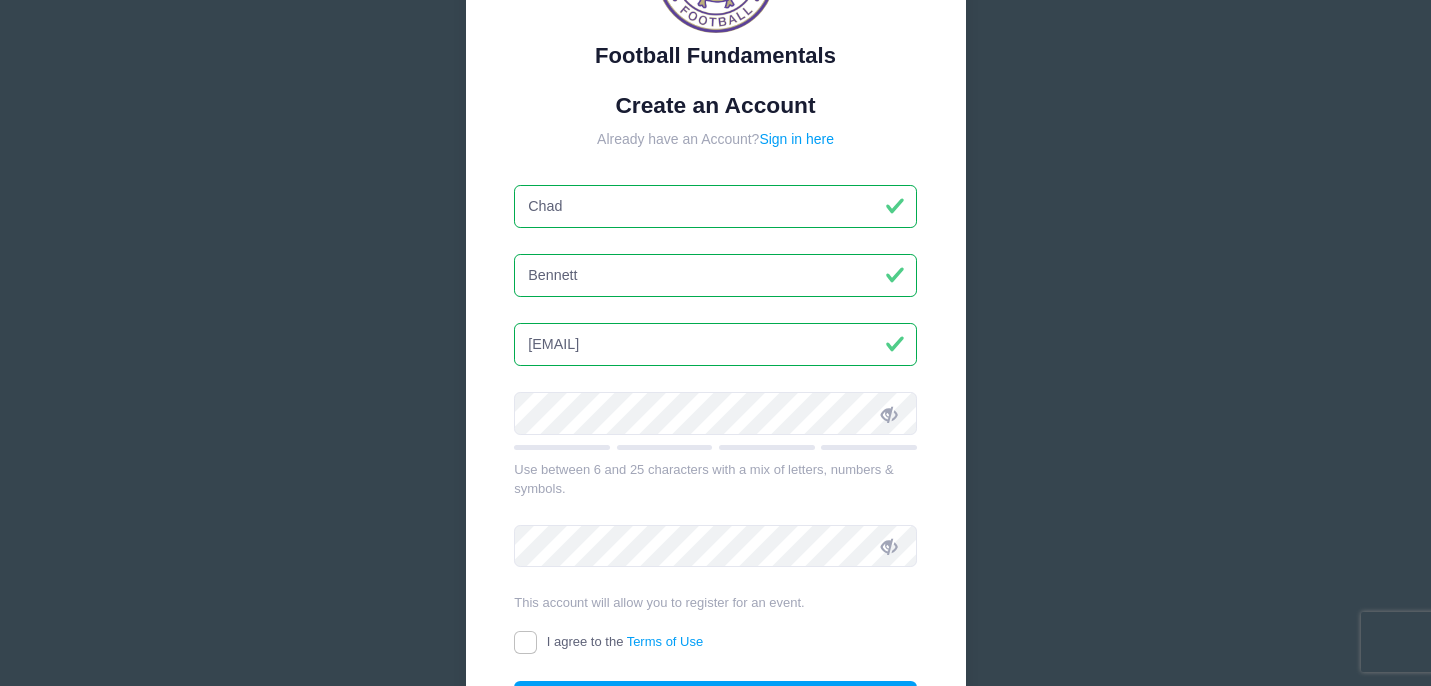 scroll, scrollTop: 201, scrollLeft: 0, axis: vertical 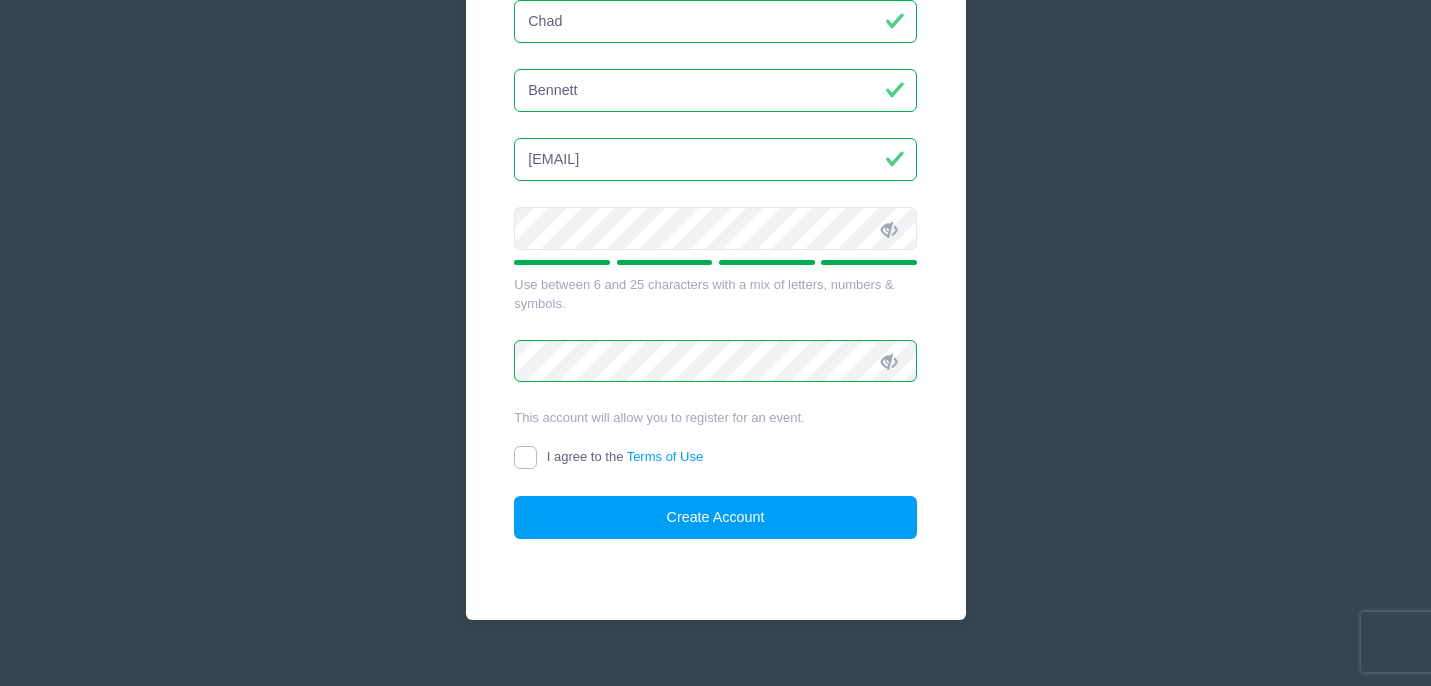 click on "I agree to the
Terms of Use" at bounding box center (525, 457) 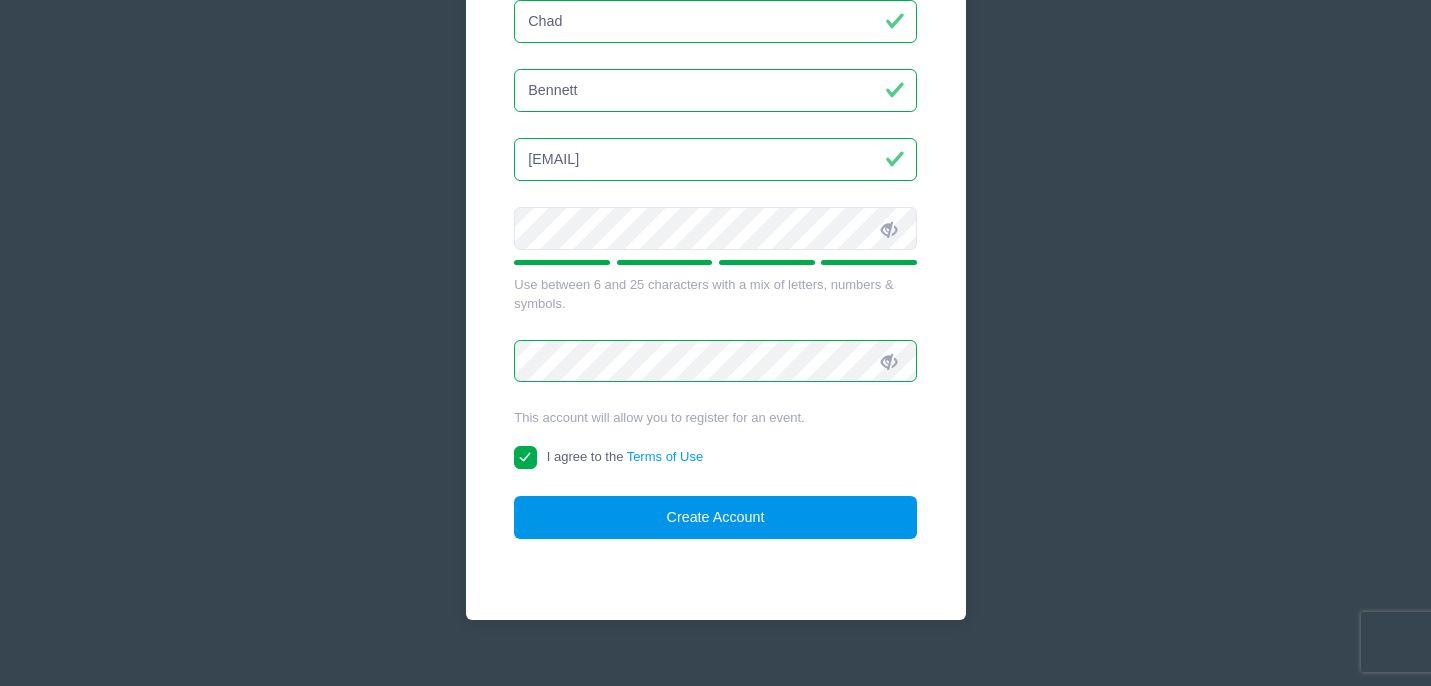 click on "Create Account" at bounding box center [715, 517] 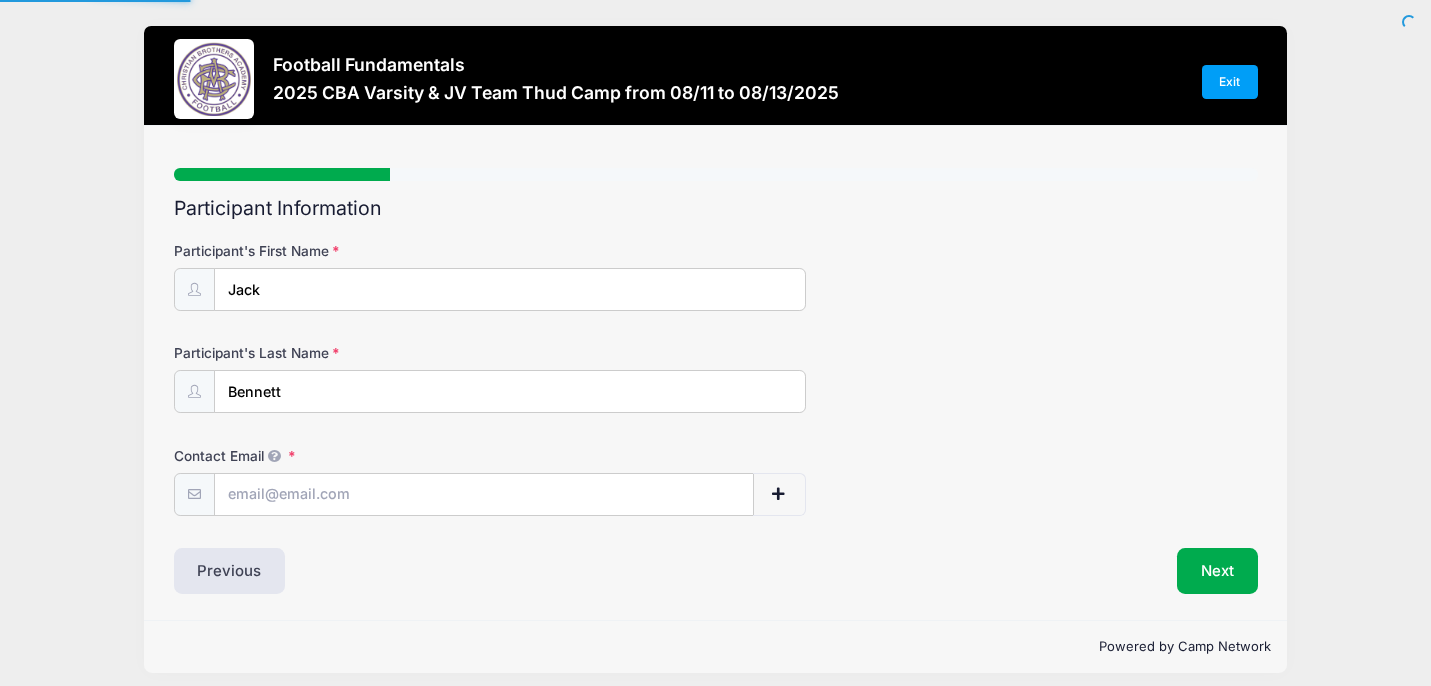 scroll, scrollTop: 0, scrollLeft: 0, axis: both 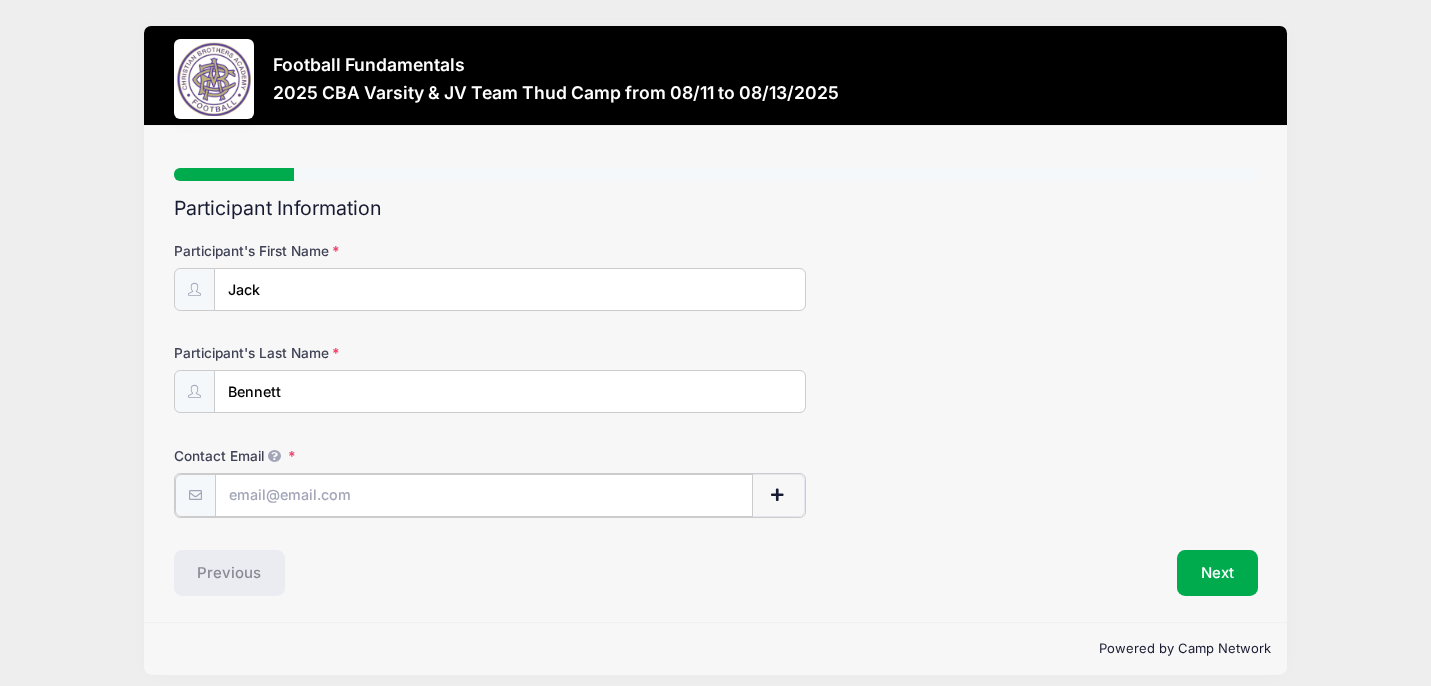click on "Contact Email" at bounding box center [484, 495] 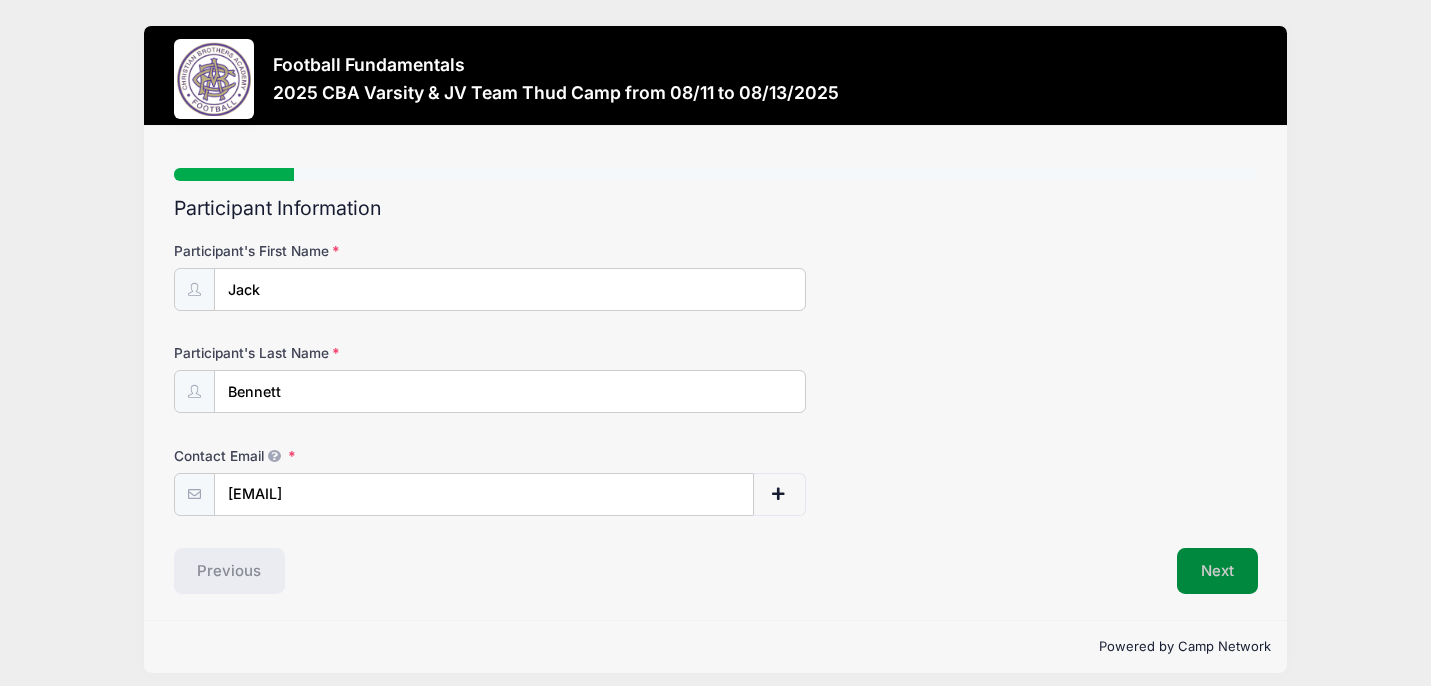 click on "Next" at bounding box center [1217, 571] 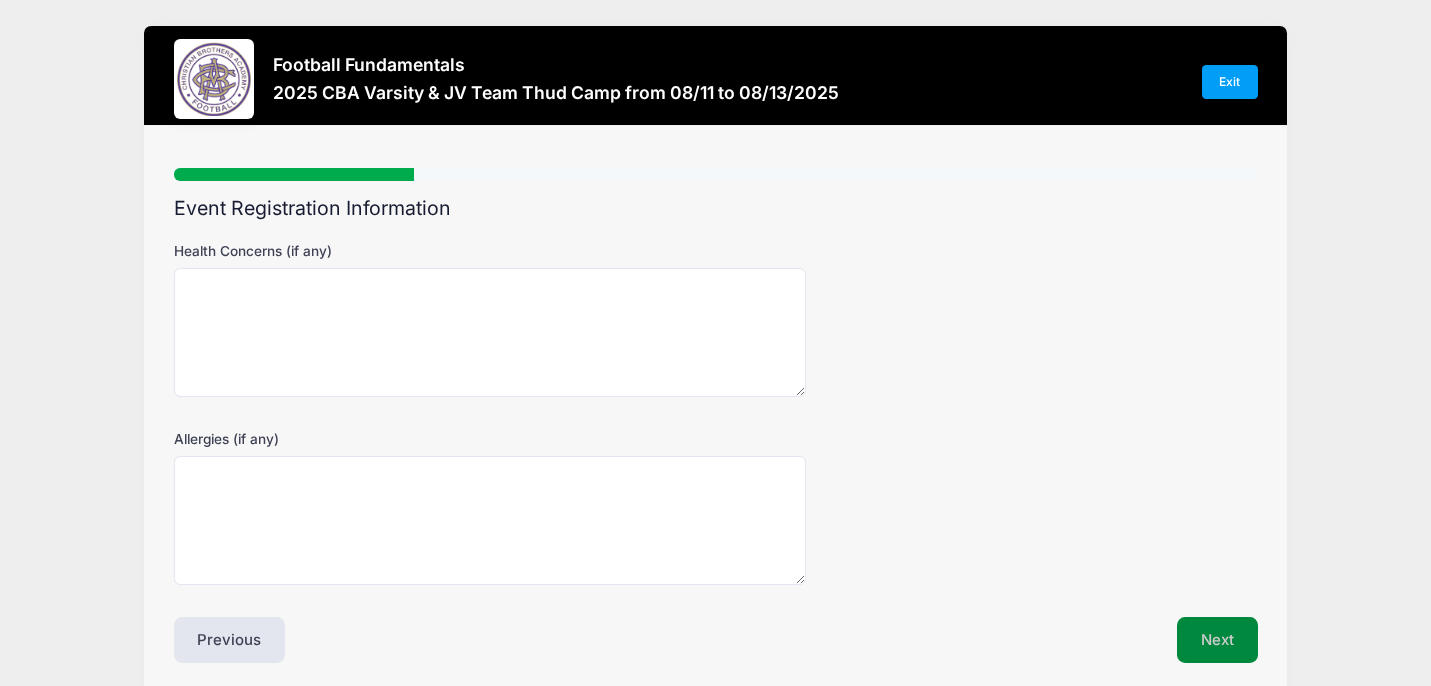 click on "Next" at bounding box center (1217, 640) 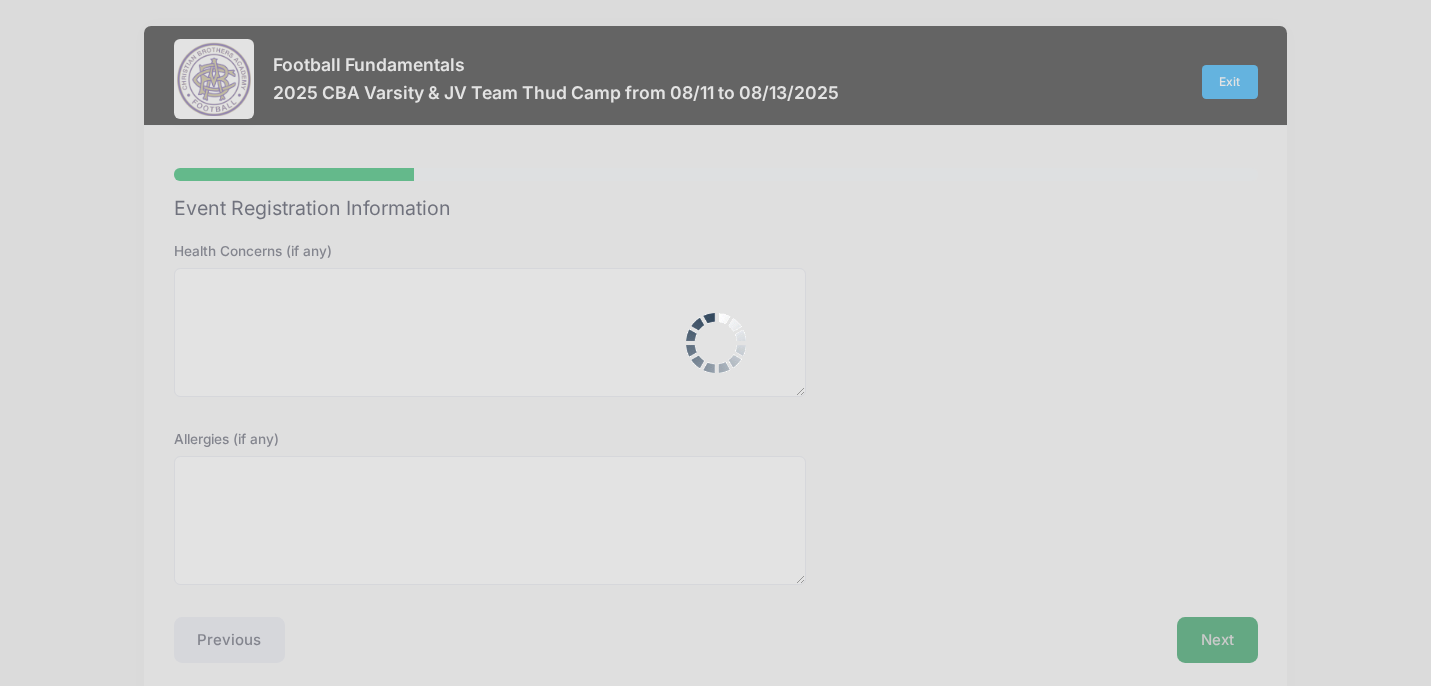 scroll, scrollTop: 0, scrollLeft: 0, axis: both 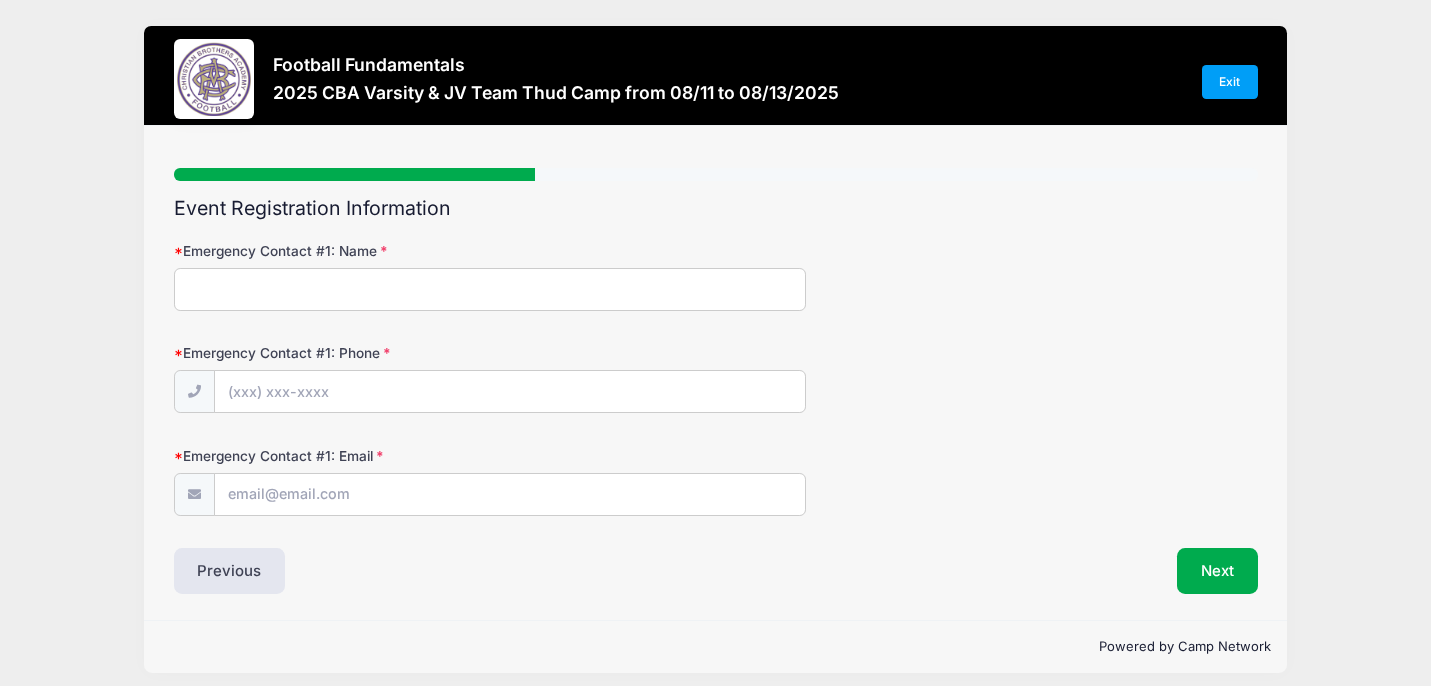click on "Emergency Contact #1: Name" at bounding box center (490, 289) 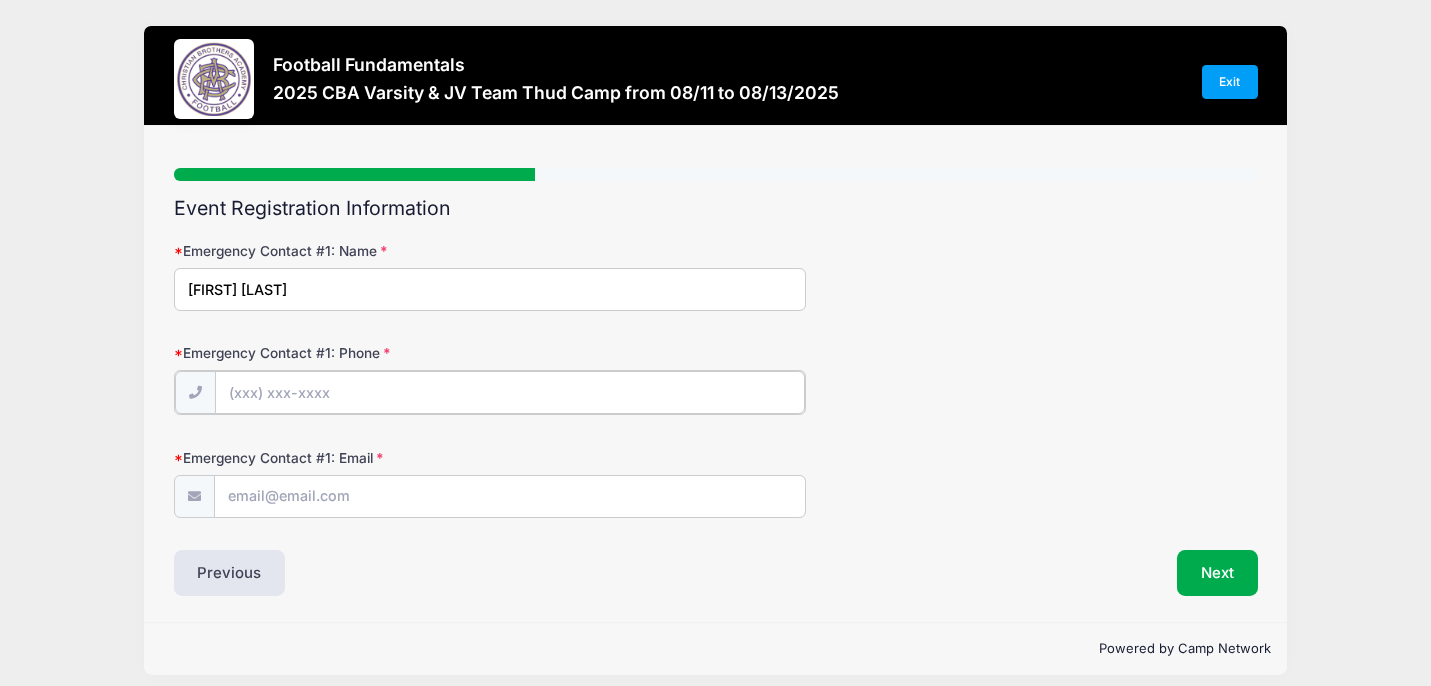 type on "[PHONE]" 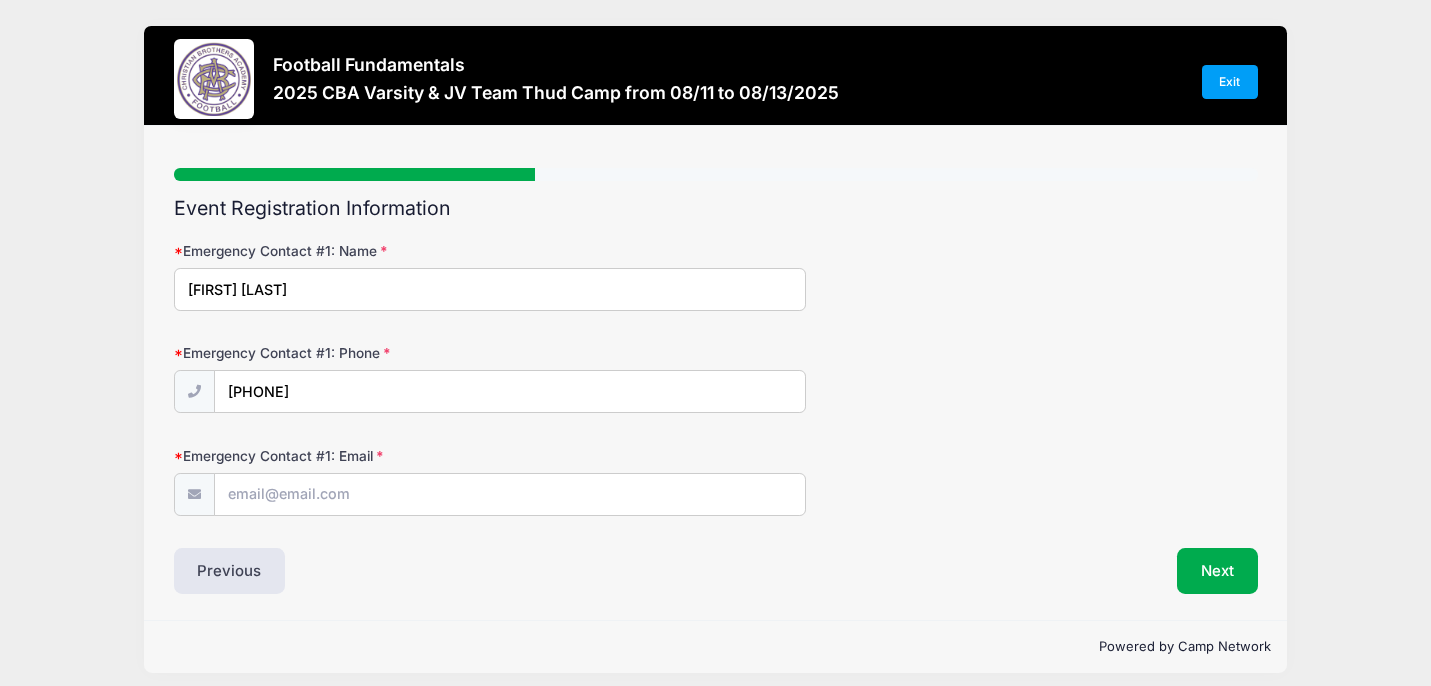 type on "[EMAIL]" 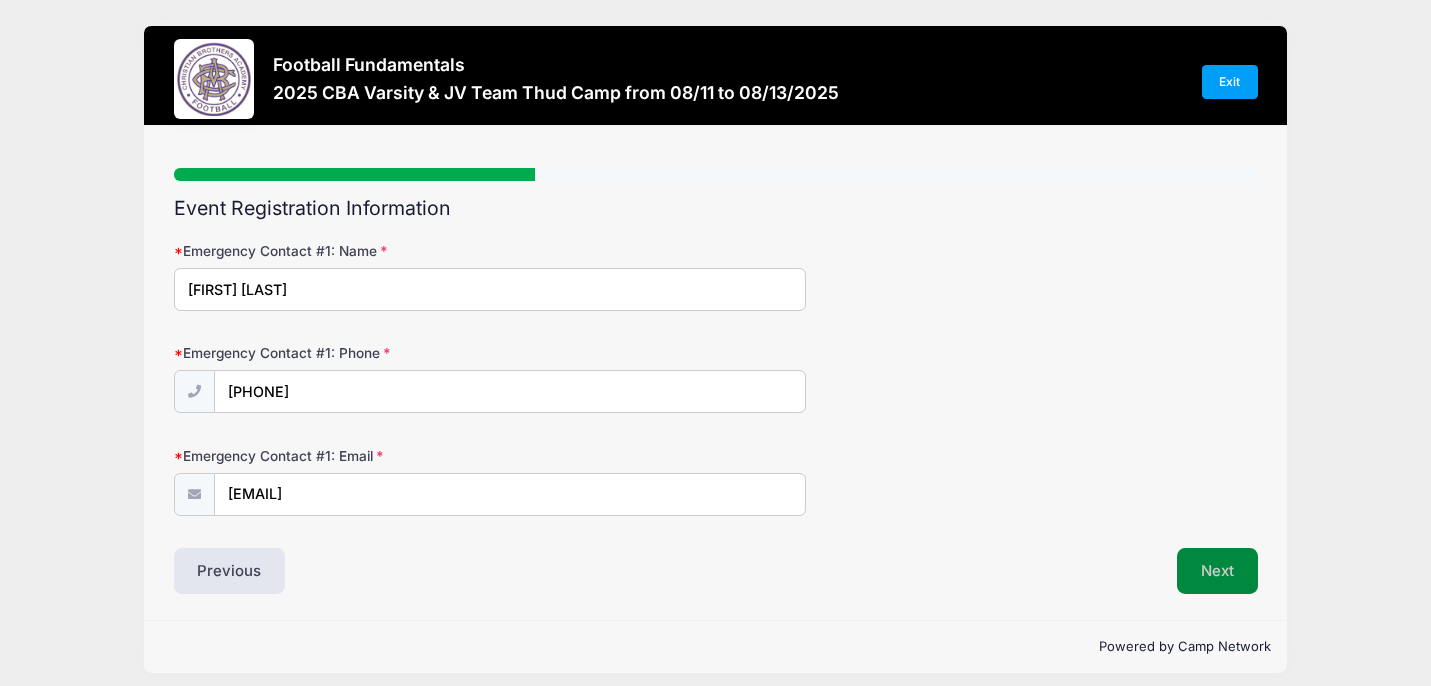click on "Next" at bounding box center [1217, 571] 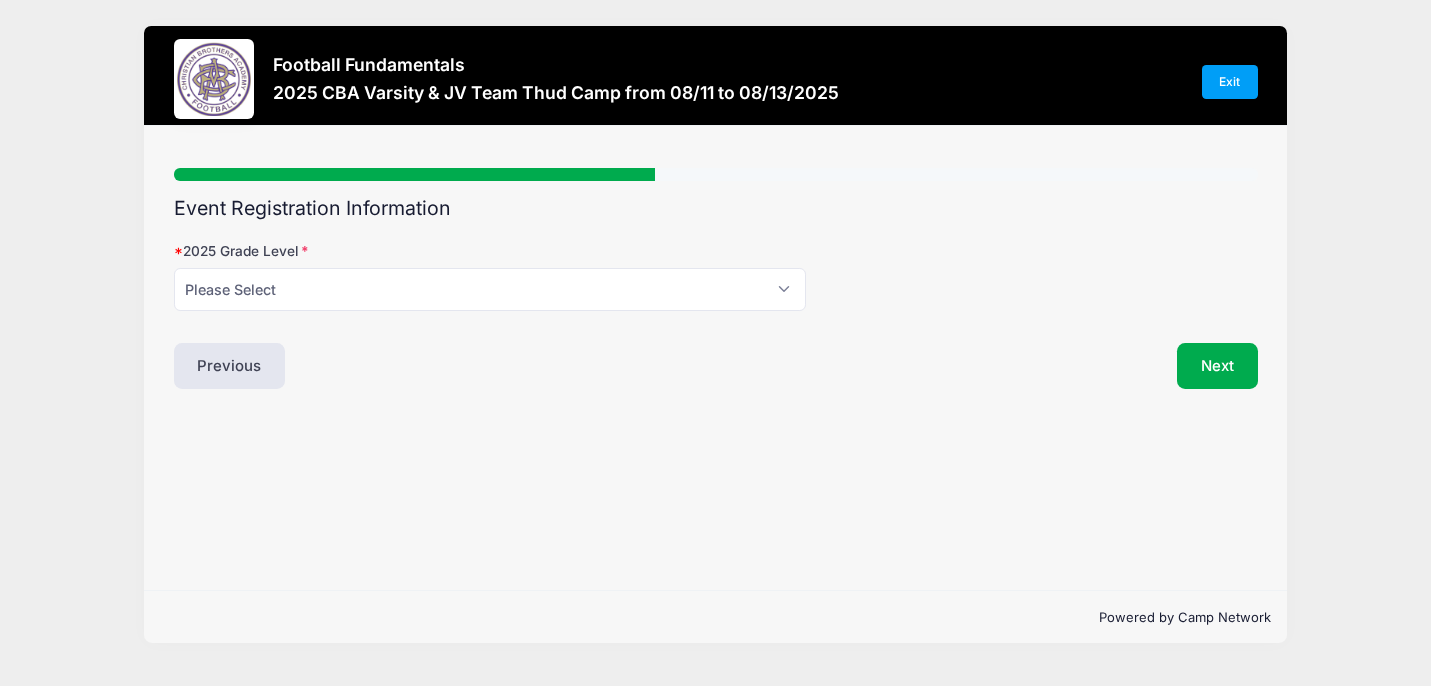 scroll, scrollTop: 0, scrollLeft: 0, axis: both 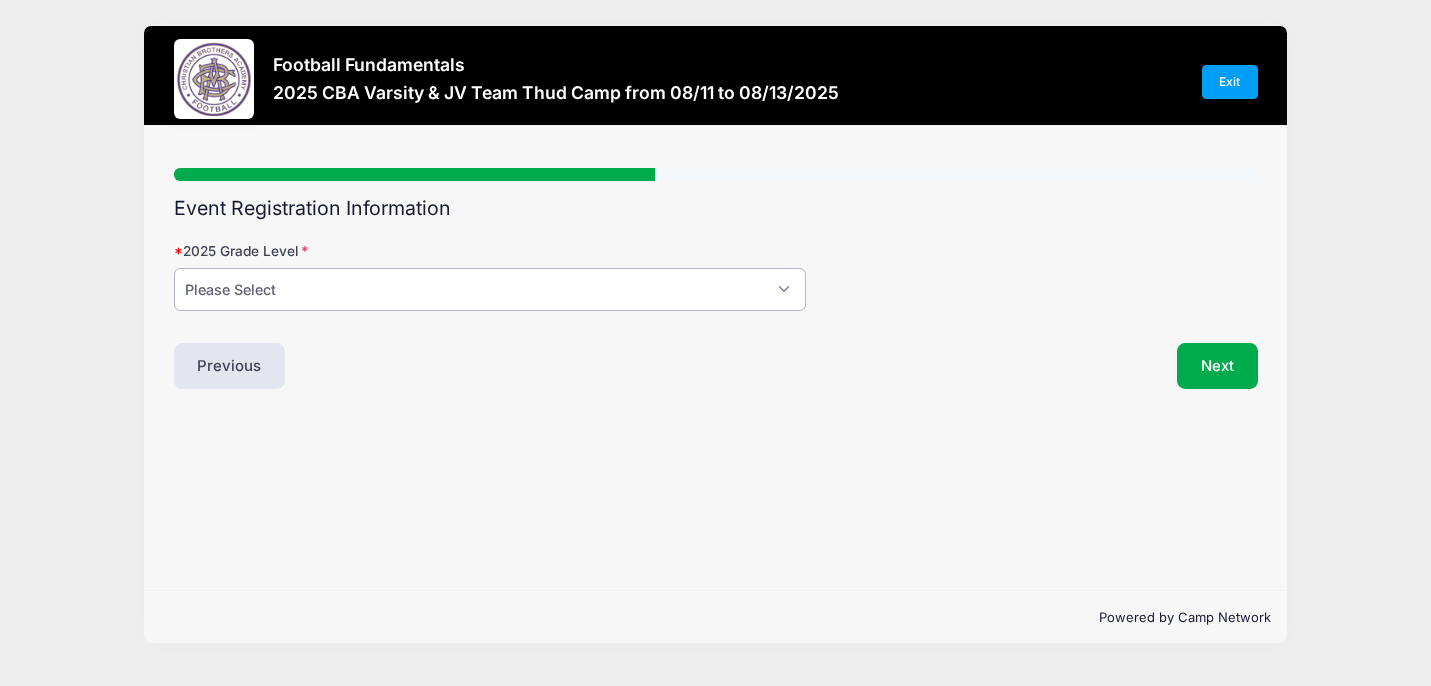 click on "Please Select 8
9
10
11
12" at bounding box center (490, 289) 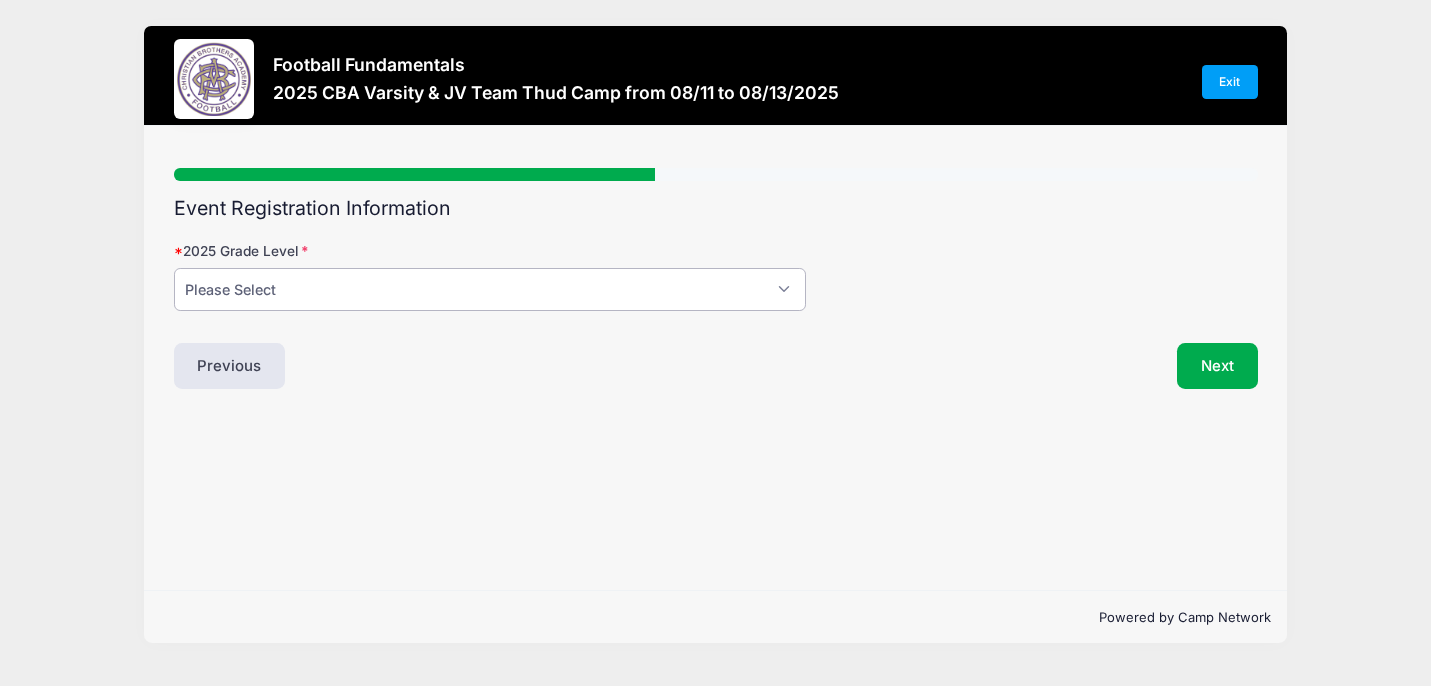 select on "10" 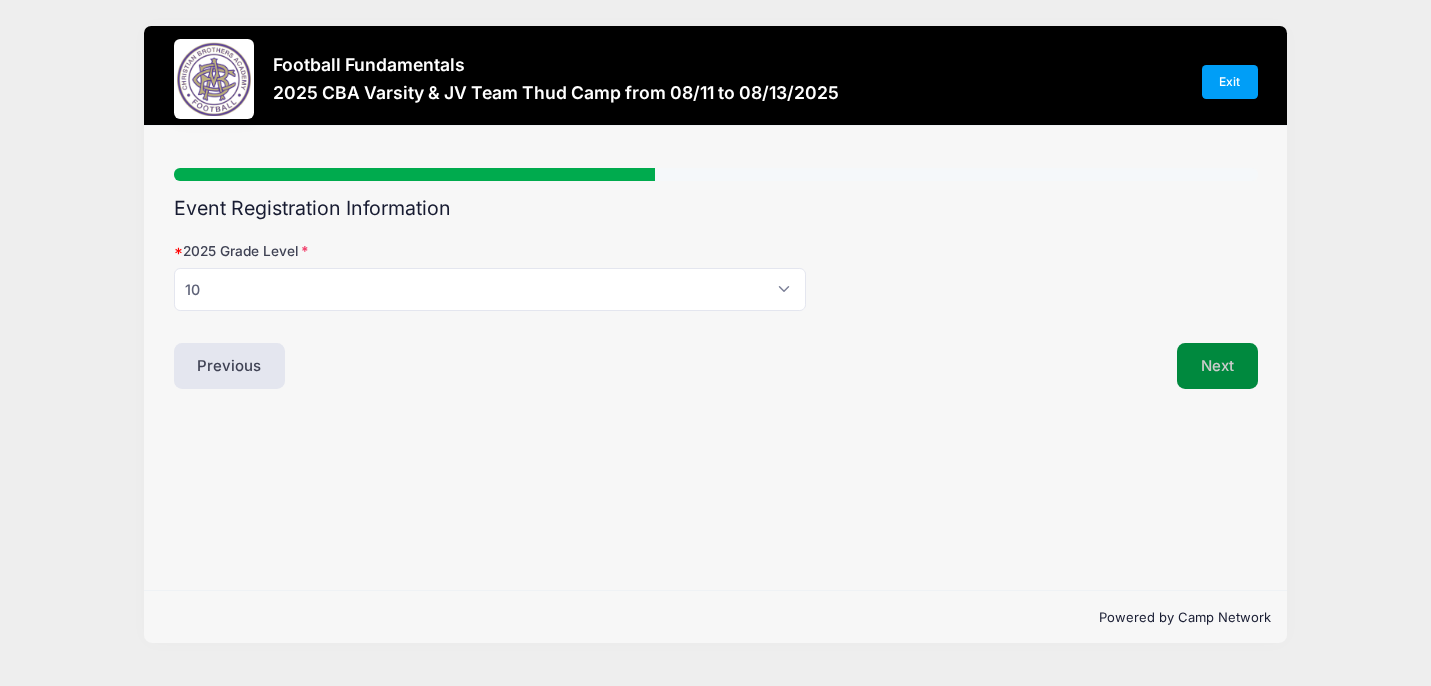 click on "Next" at bounding box center [1217, 366] 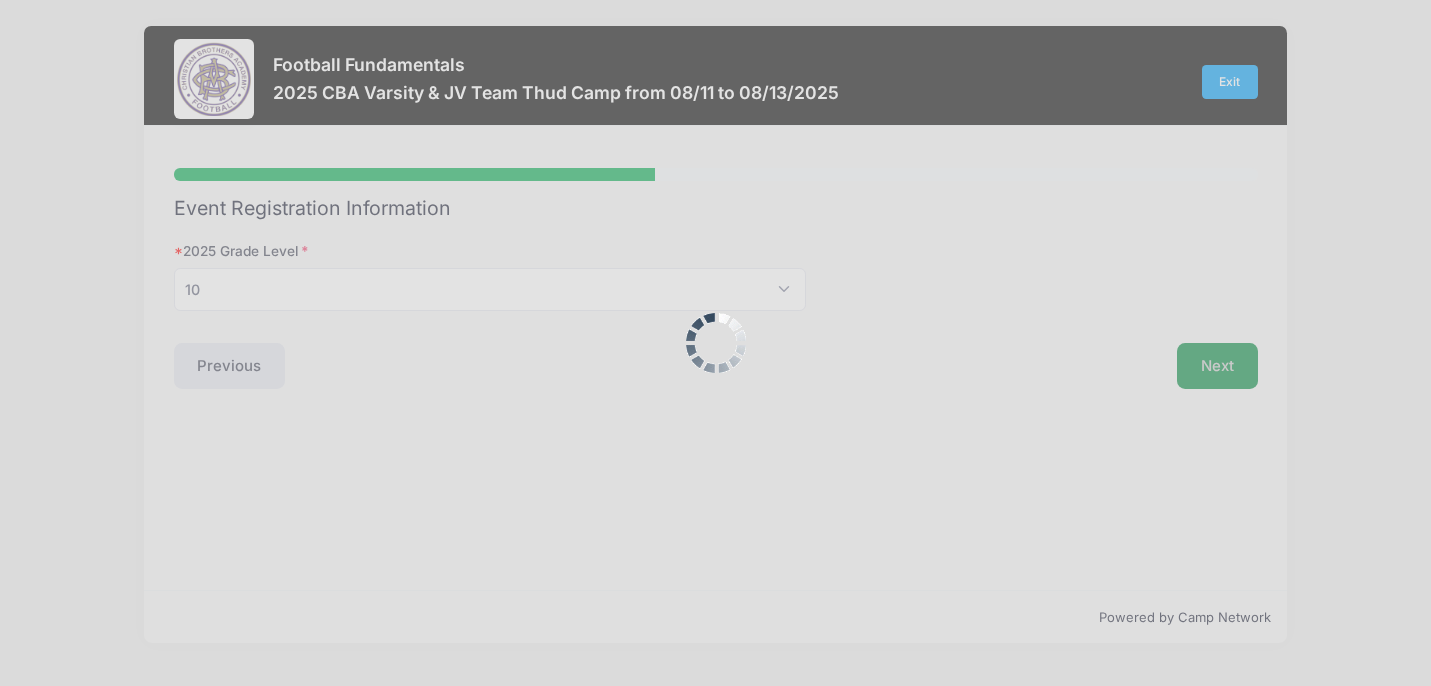 scroll, scrollTop: 0, scrollLeft: 0, axis: both 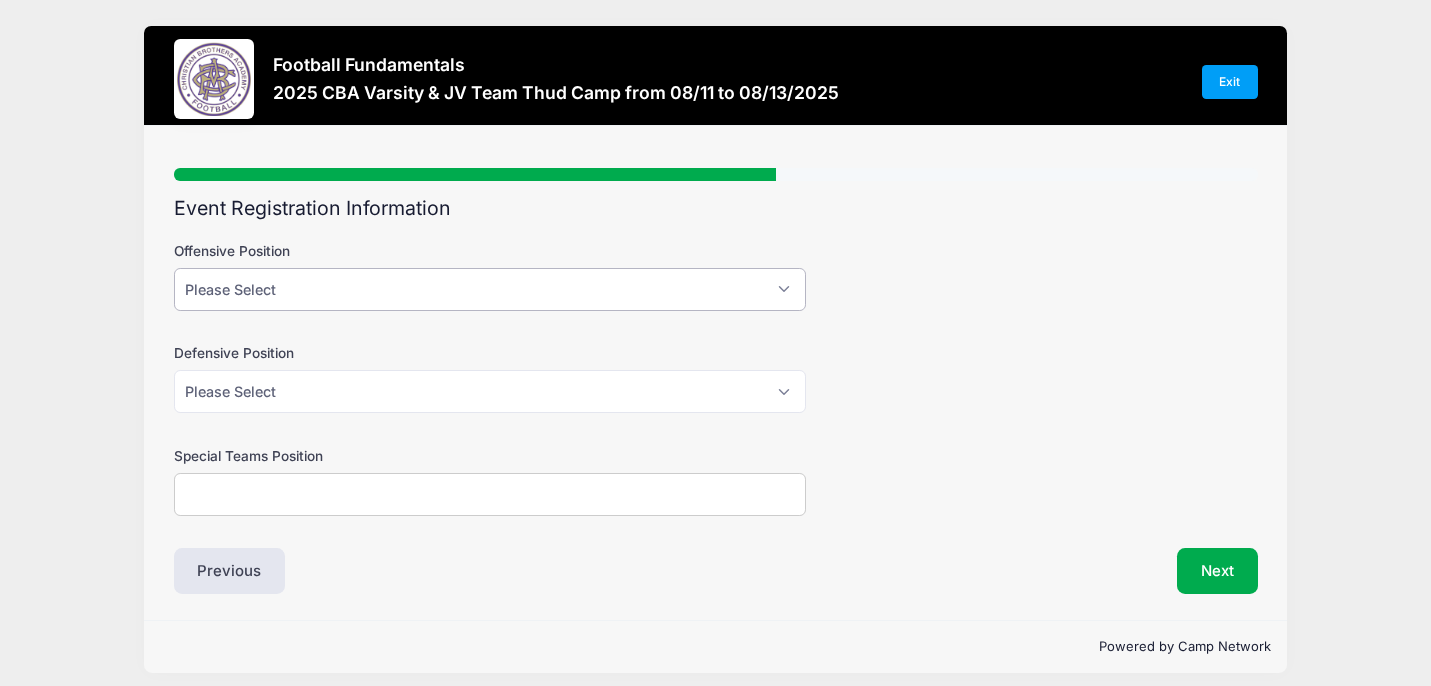 click on "Please Select QB
WR
RB
H/TE
OL" at bounding box center [490, 289] 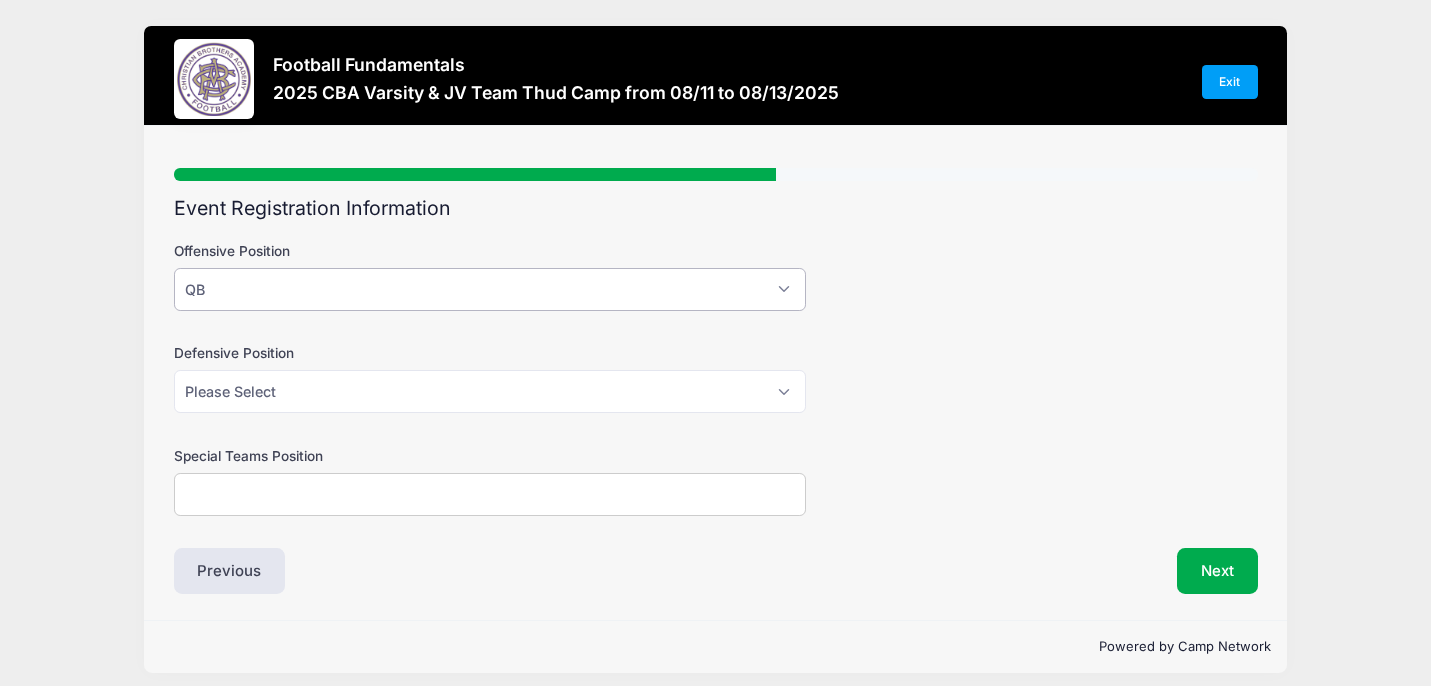 click on "Please Select QB
WR
RB
H/TE
OL" at bounding box center [490, 289] 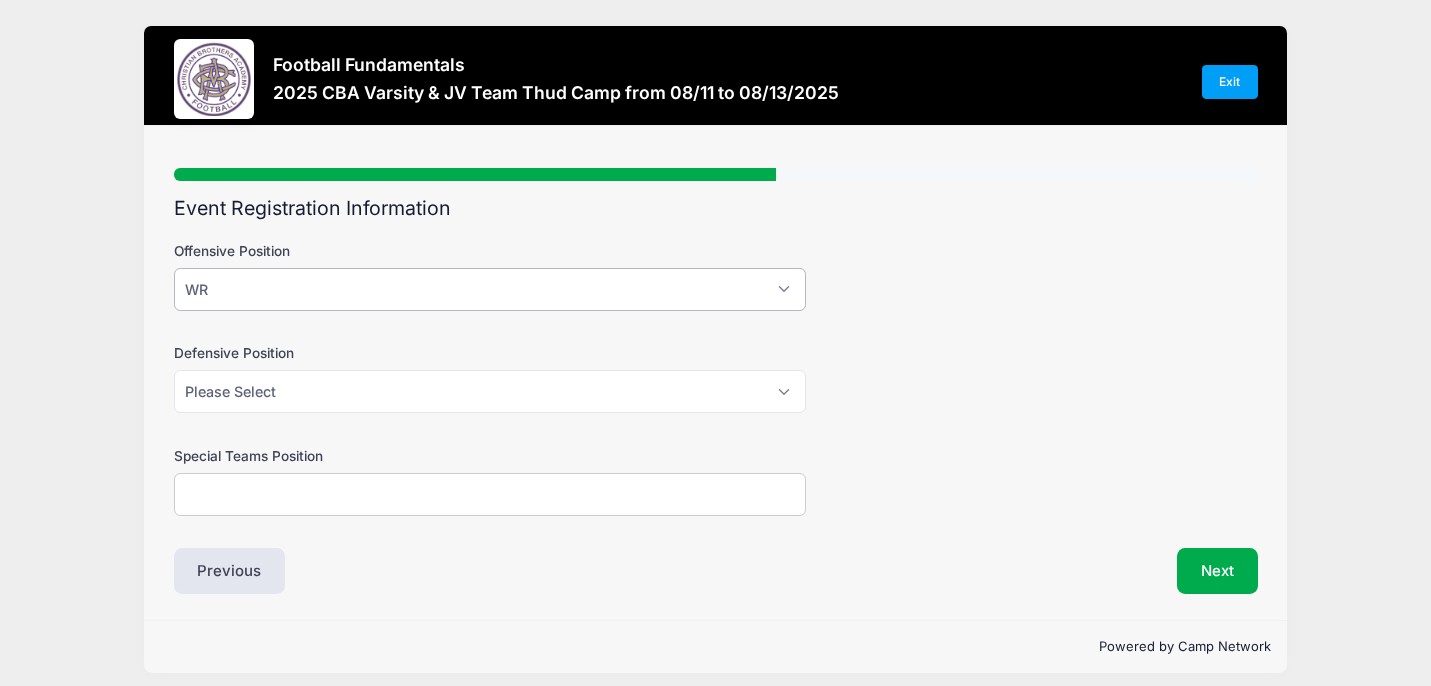 click on "Please Select QB
WR
RB
H/TE
OL" at bounding box center (490, 289) 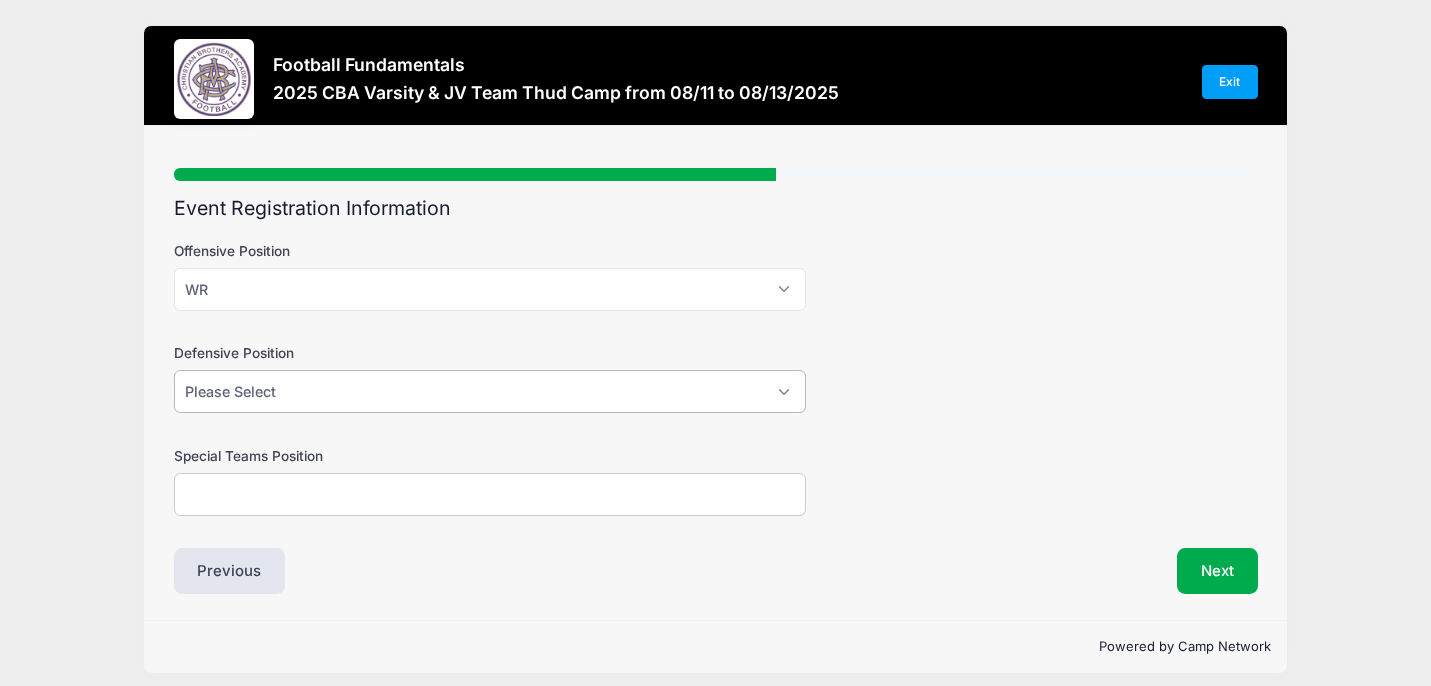 click on "Please Select DL
LB
DB" at bounding box center [490, 391] 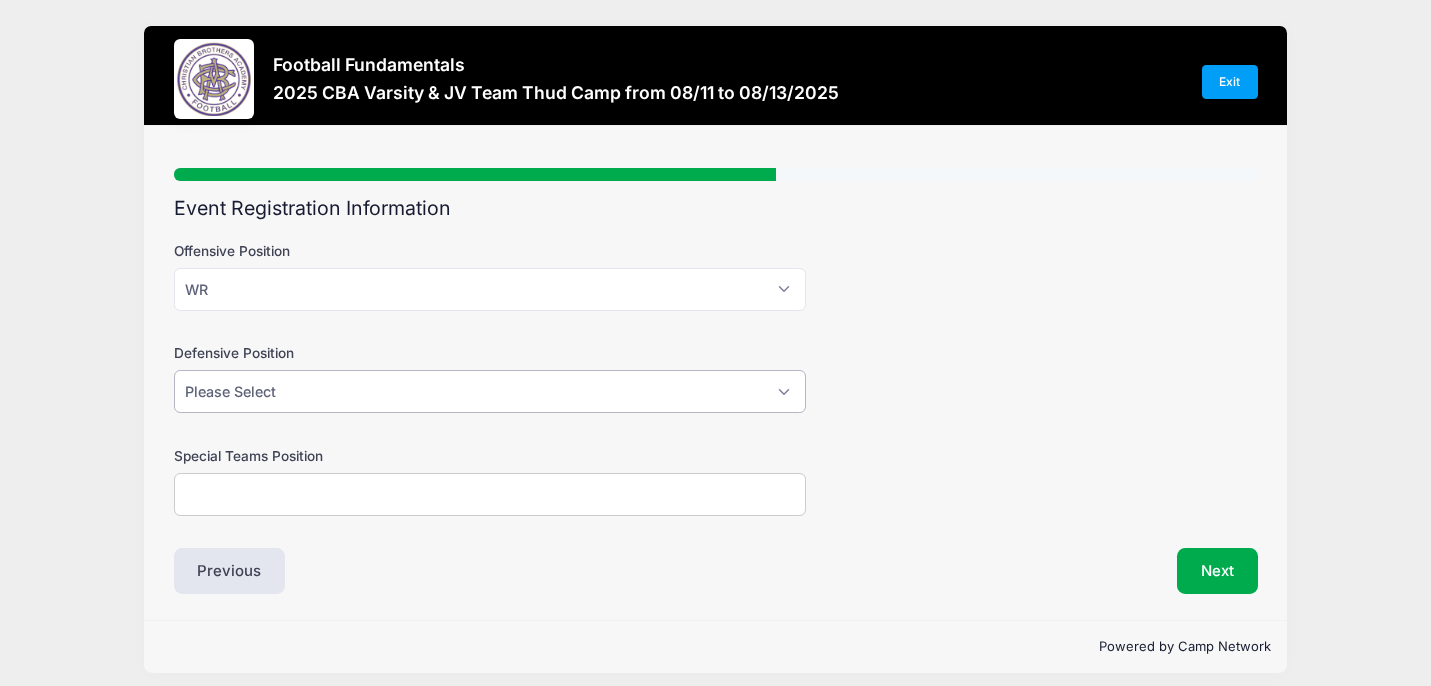 select on "DB" 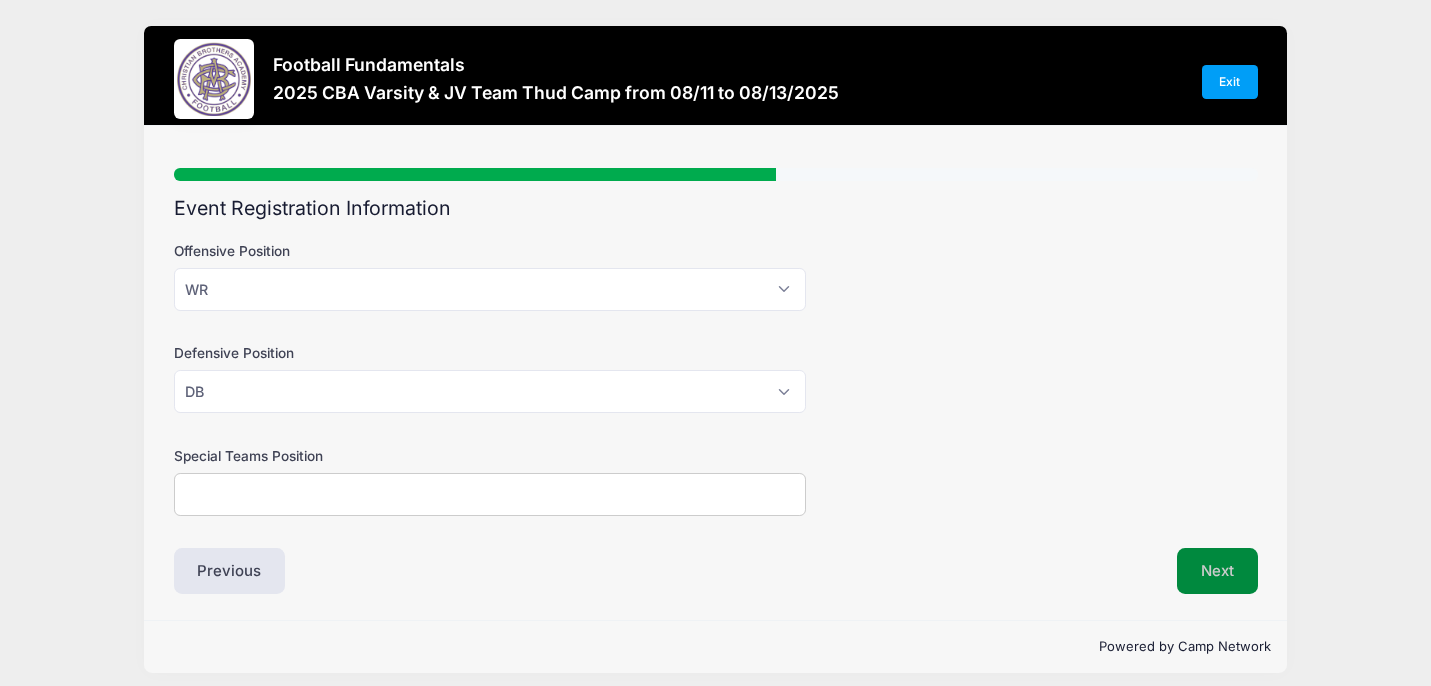 click on "Next" at bounding box center (1217, 571) 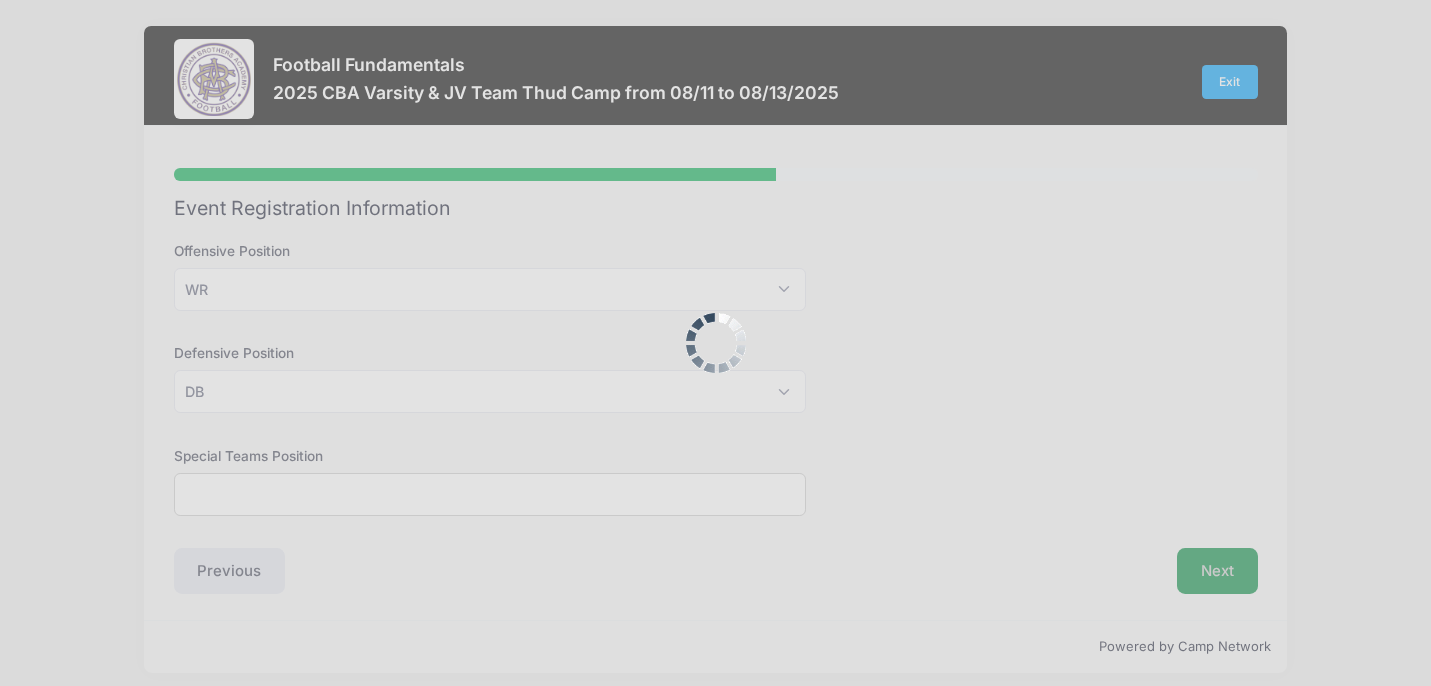 scroll, scrollTop: 0, scrollLeft: 0, axis: both 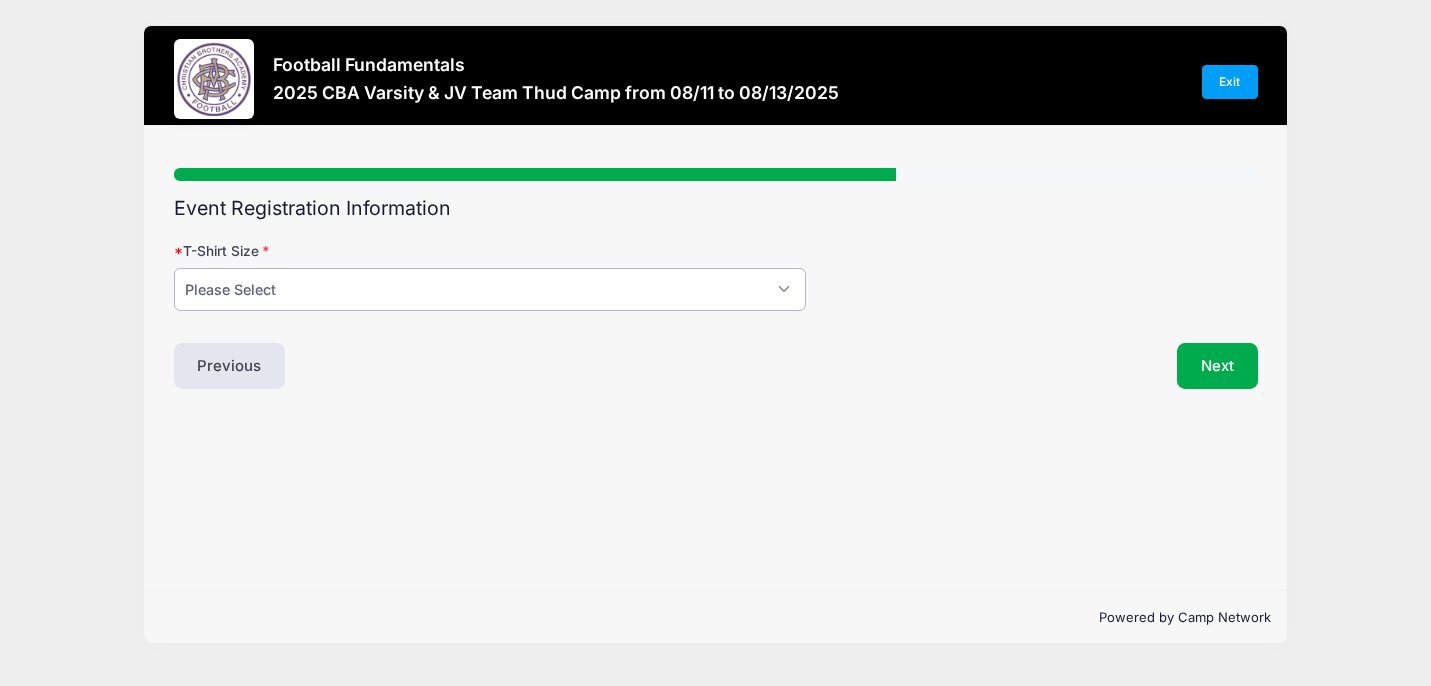 click on "Please Select SM
MED
LG
XL
2XL
3XL
4XL" at bounding box center [490, 289] 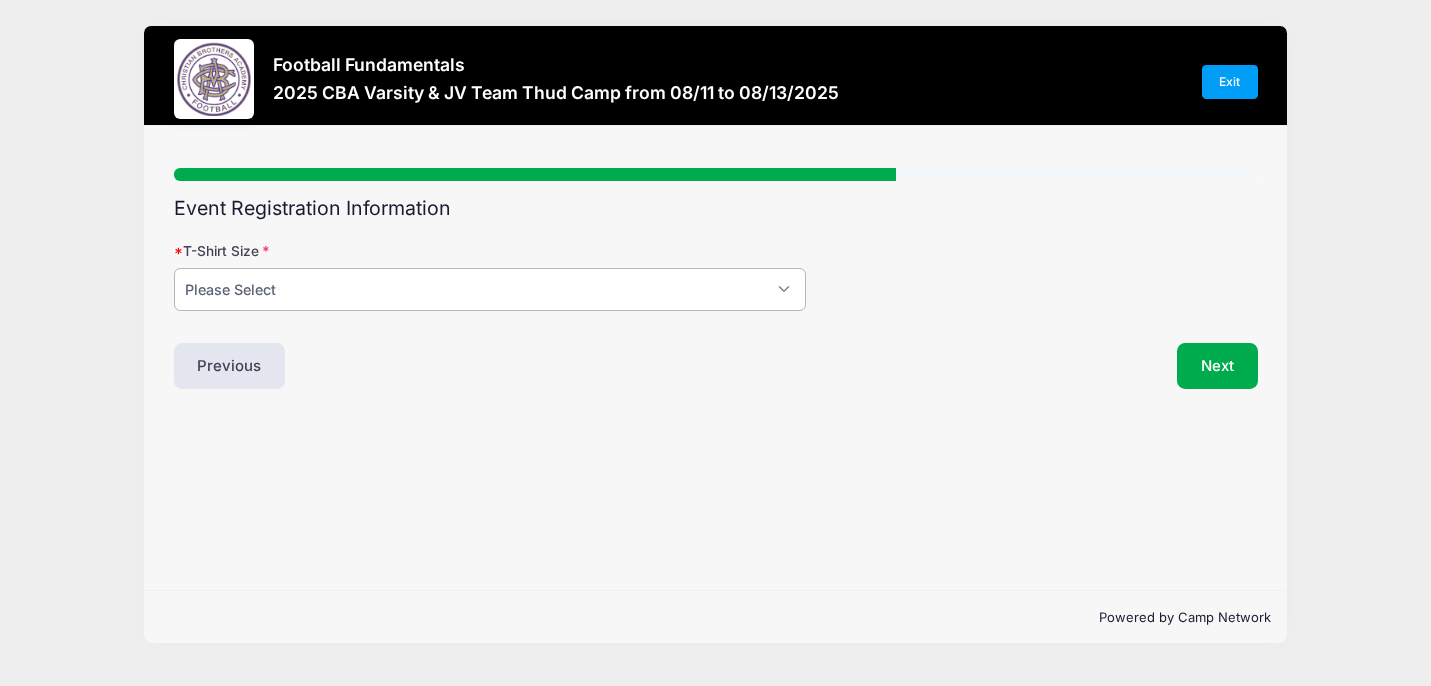 select on "LG" 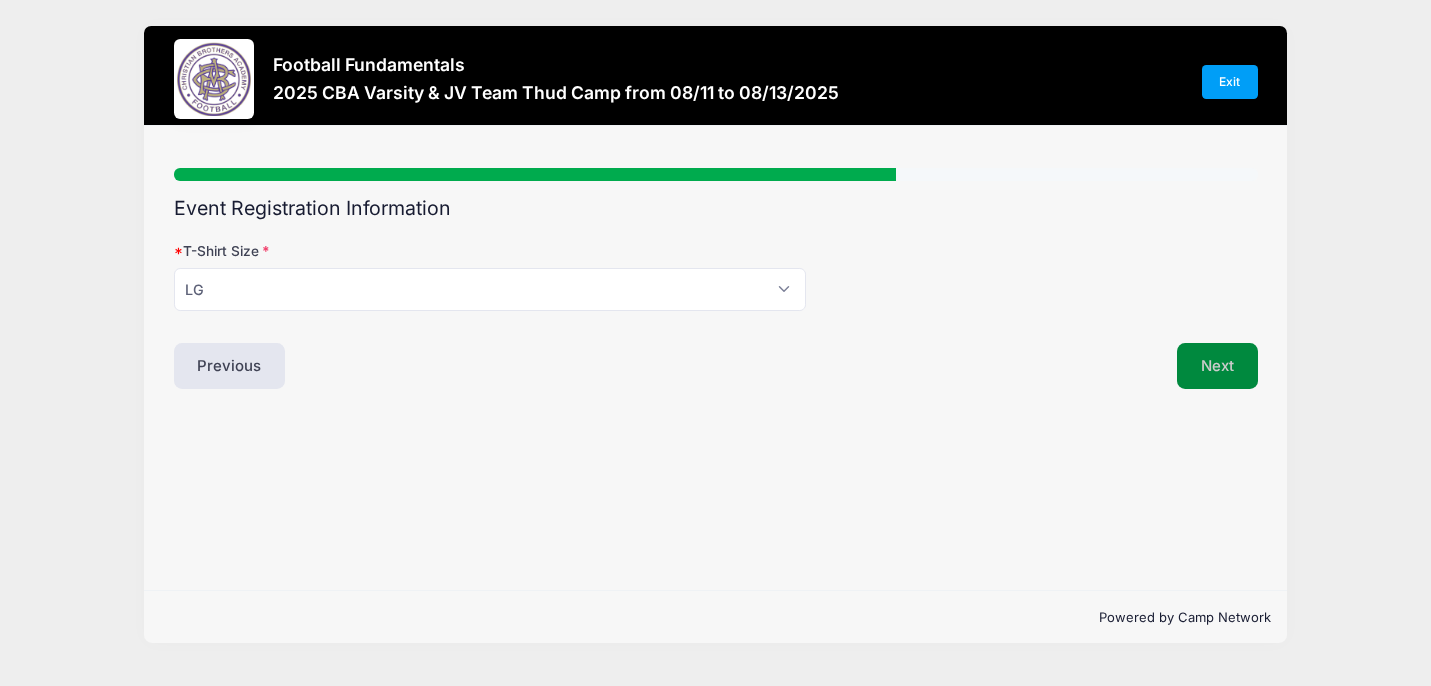 click on "Next" at bounding box center (1217, 366) 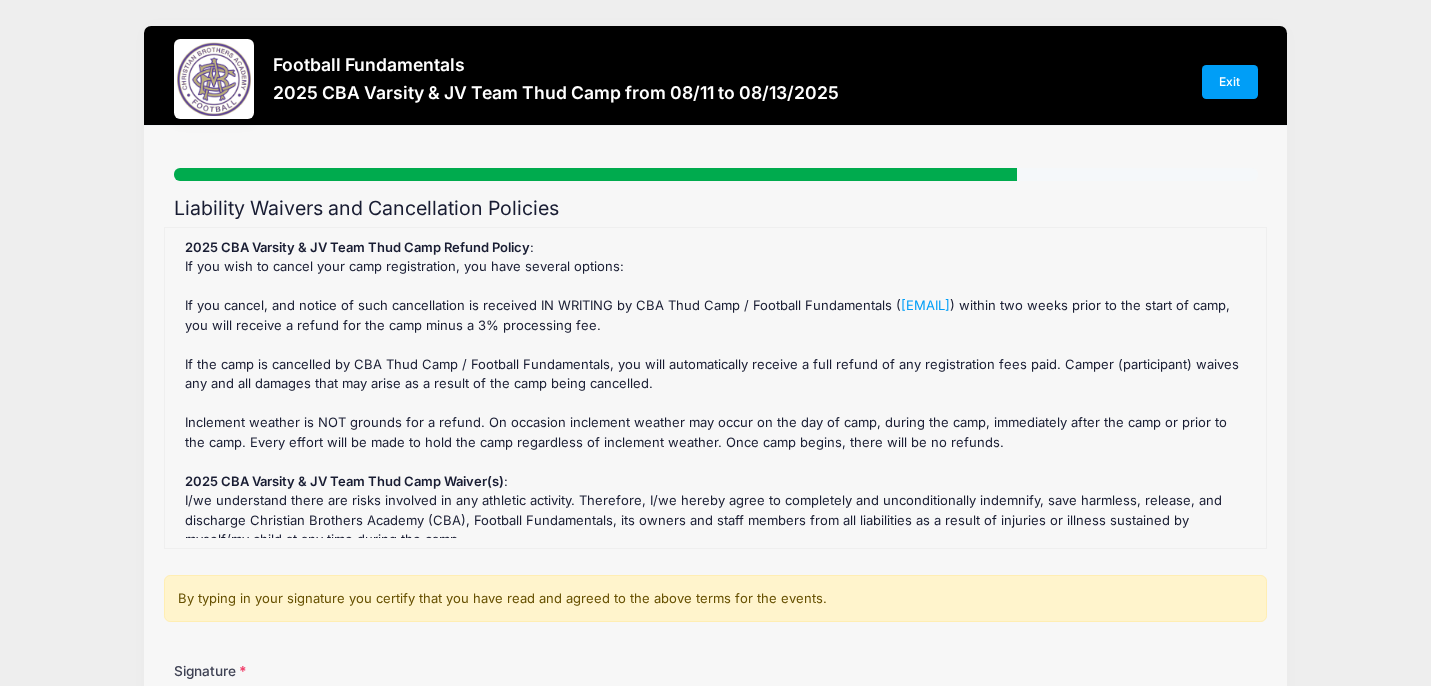 scroll, scrollTop: 0, scrollLeft: 0, axis: both 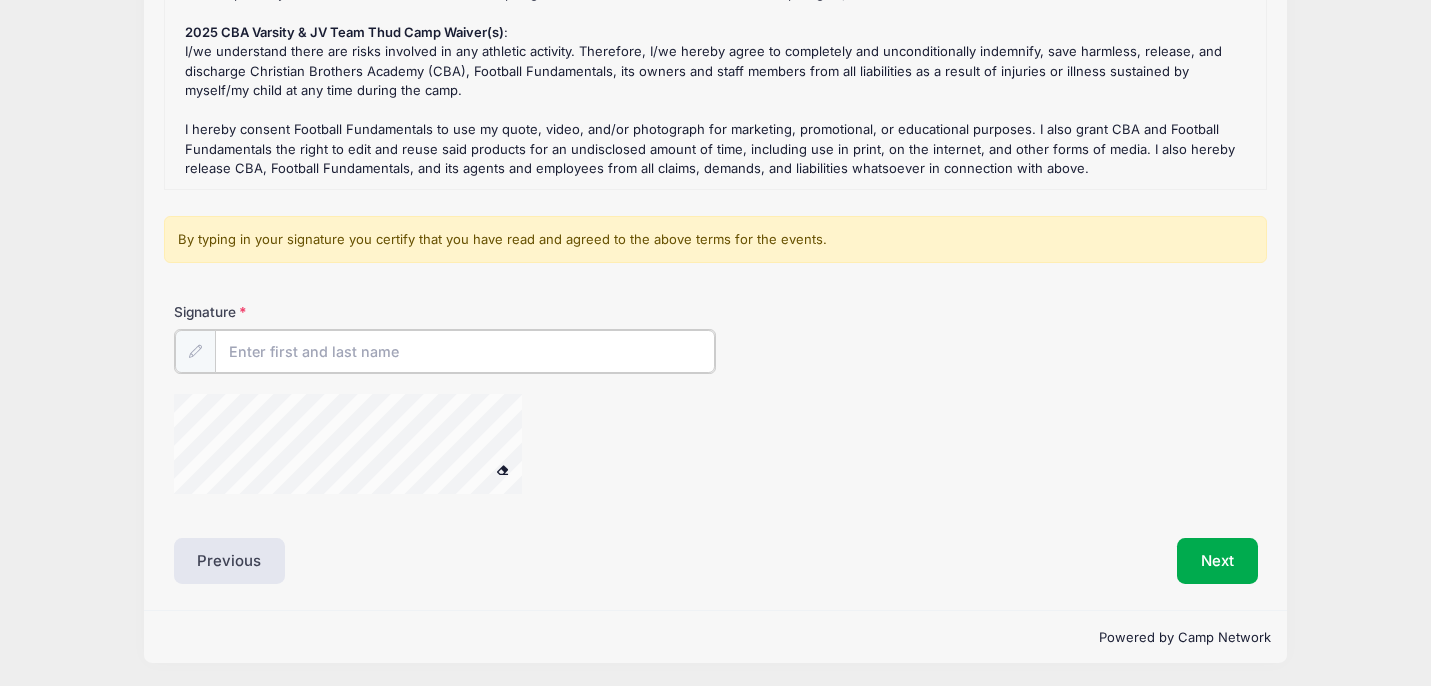 click on "Signature" at bounding box center (465, 351) 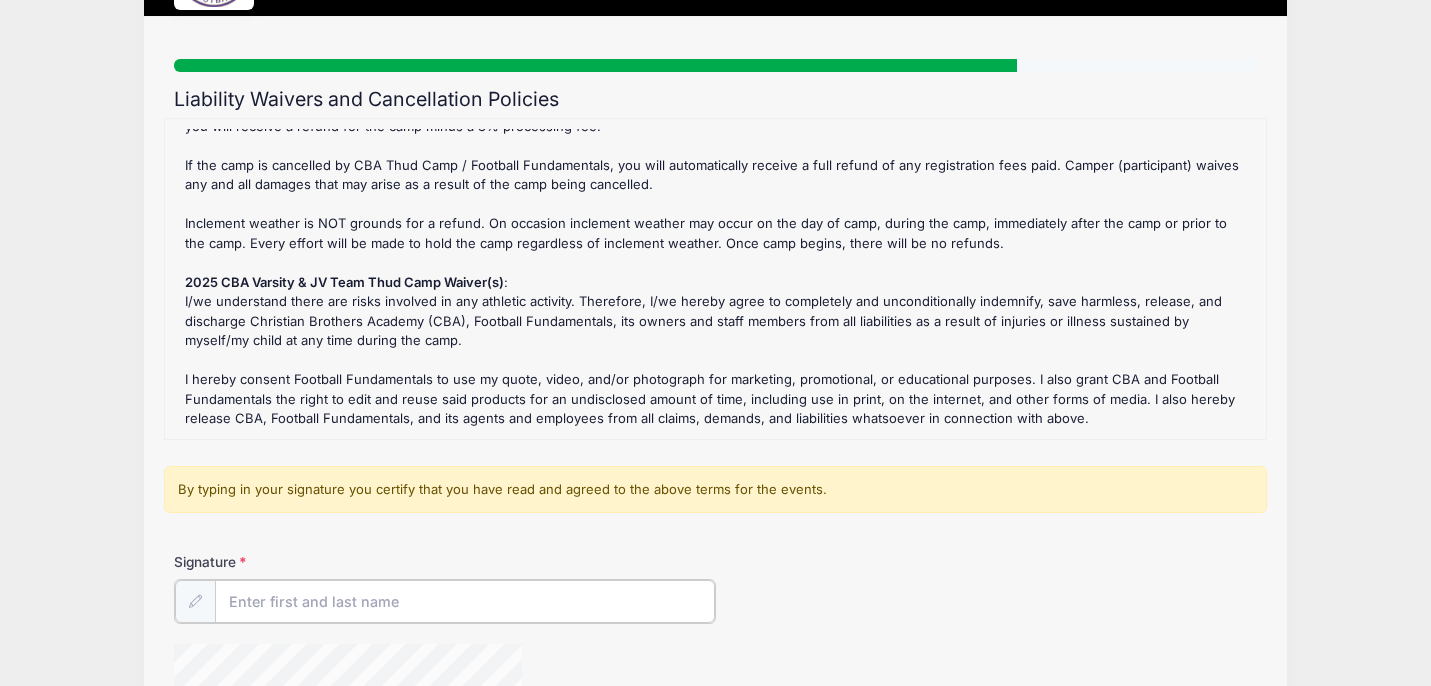 scroll, scrollTop: 67, scrollLeft: 0, axis: vertical 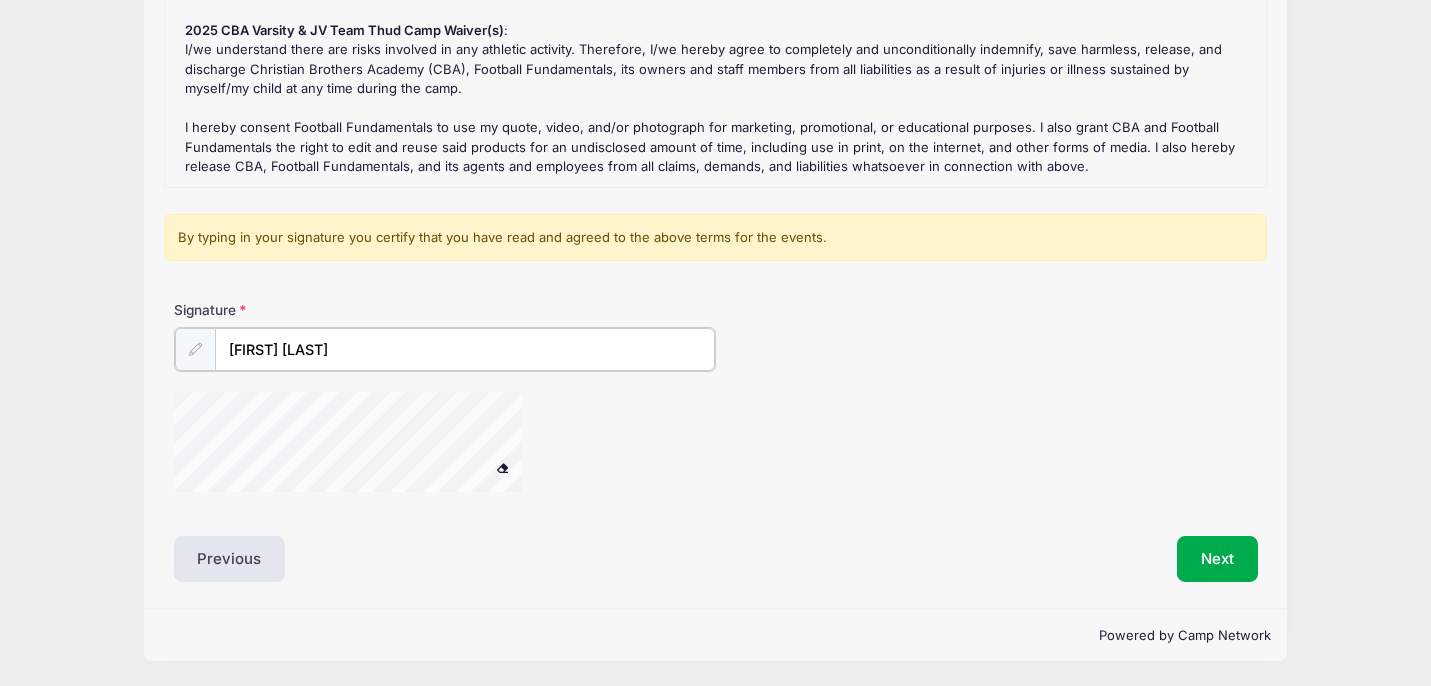 type on "[FIRST] [LAST]" 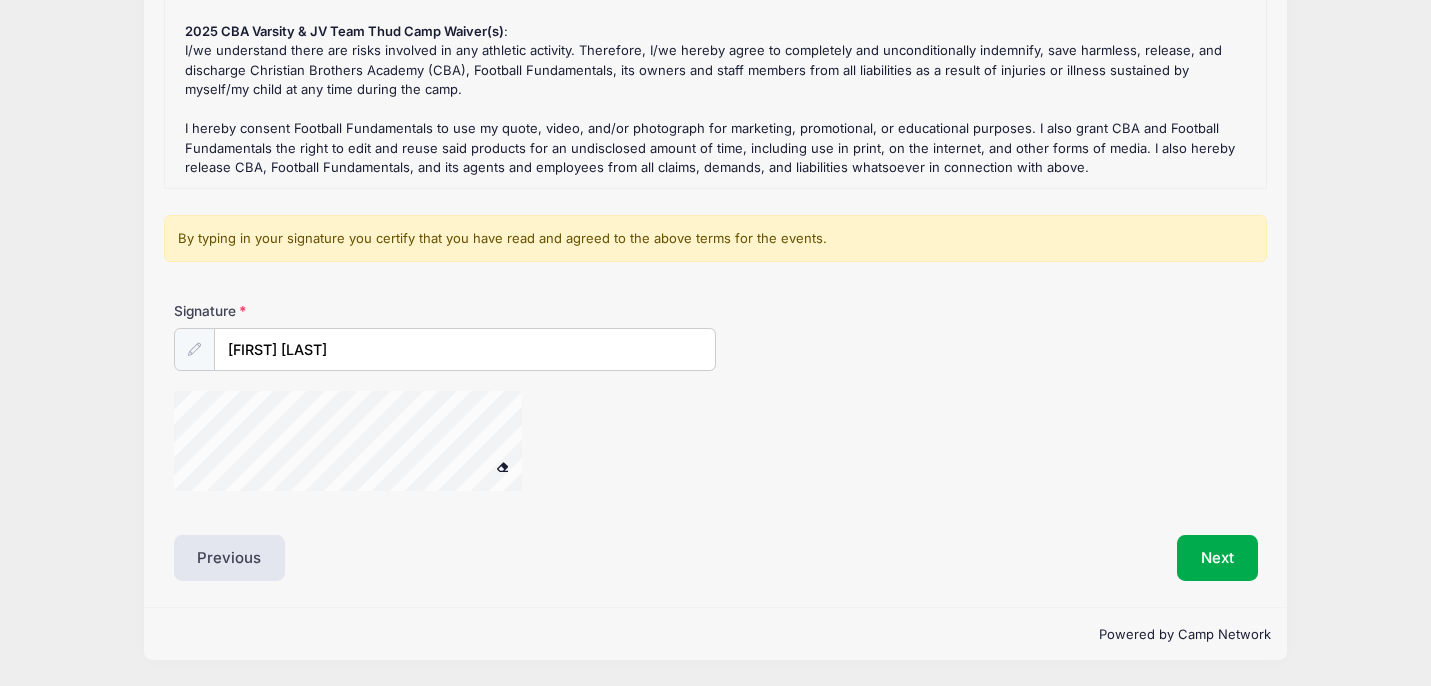 click at bounding box center (535, 444) 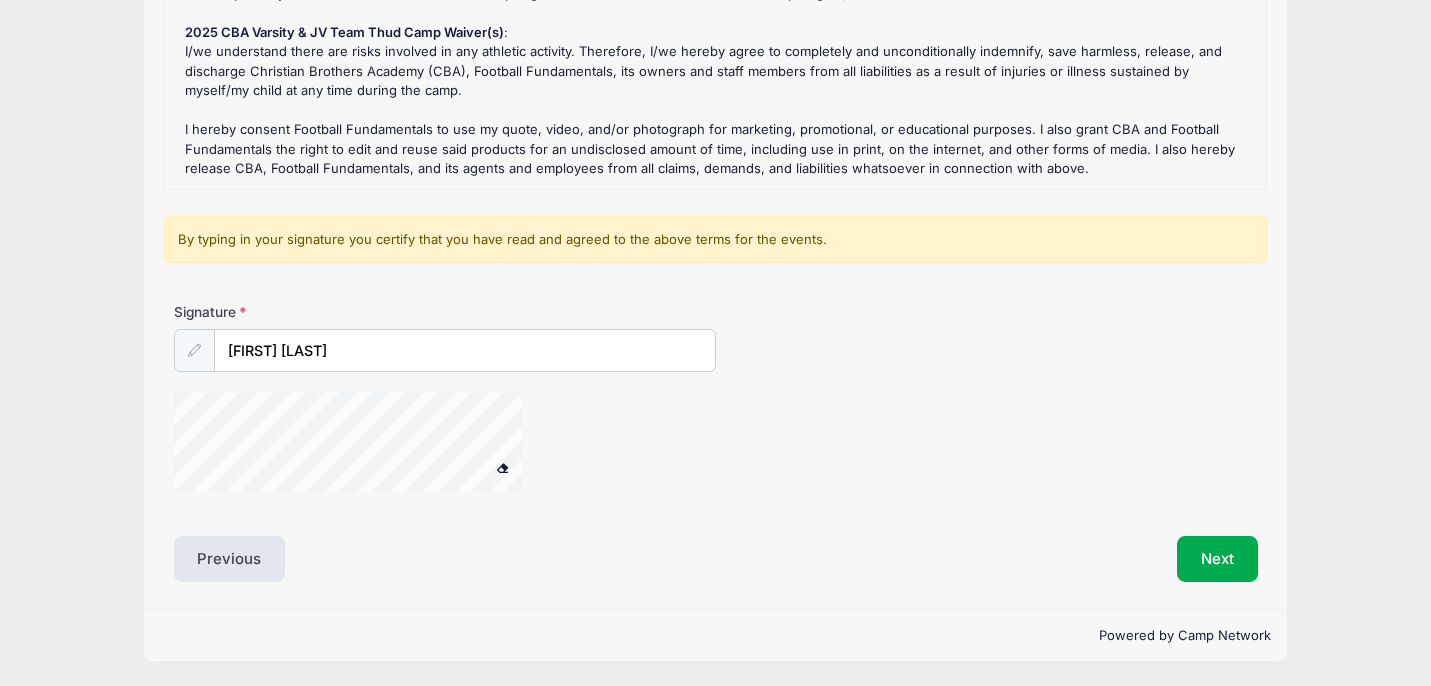 click at bounding box center [374, 445] 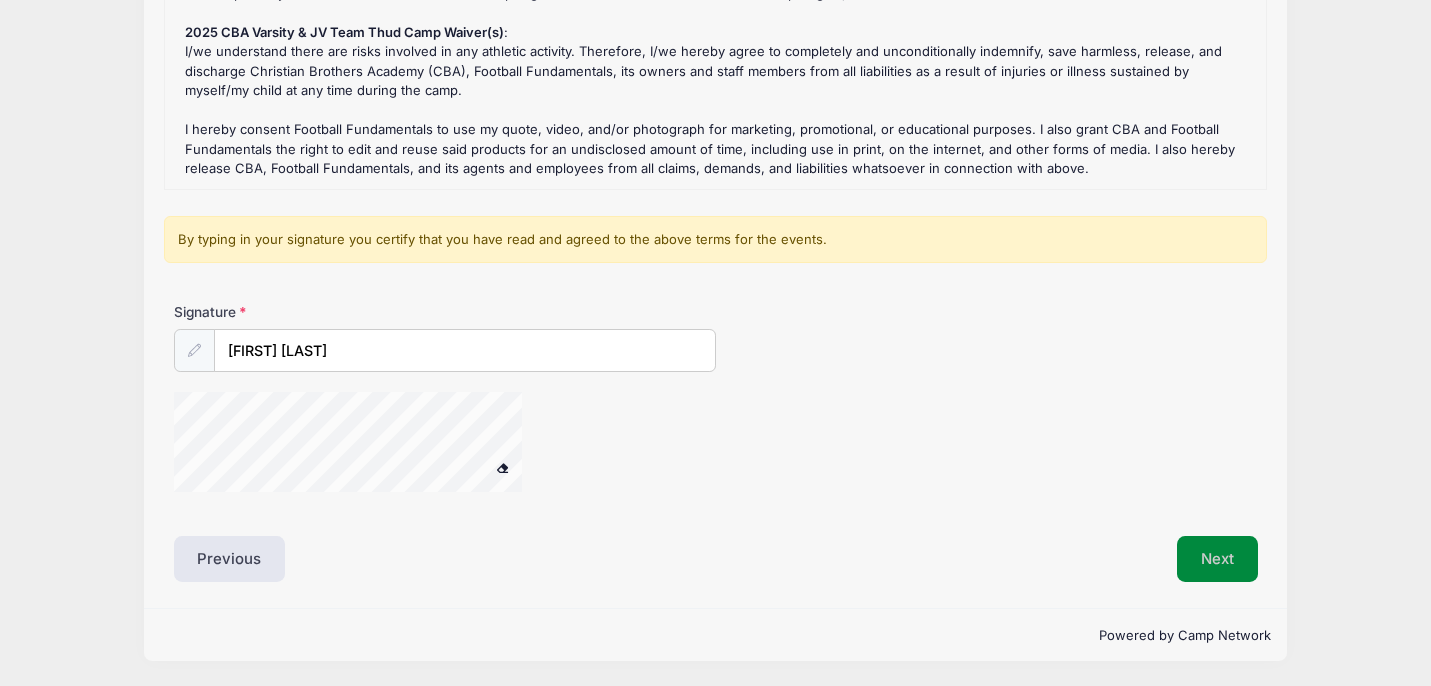 click on "Next" at bounding box center (1217, 559) 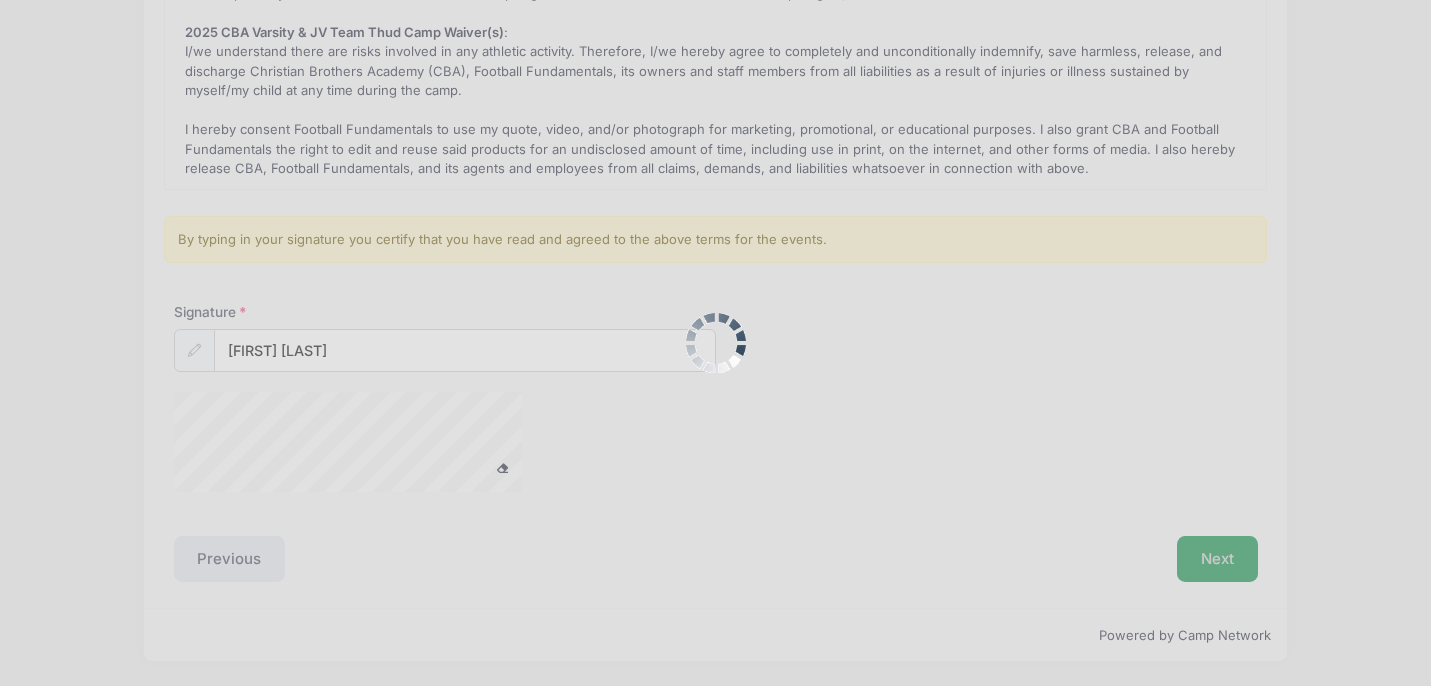 scroll, scrollTop: 0, scrollLeft: 0, axis: both 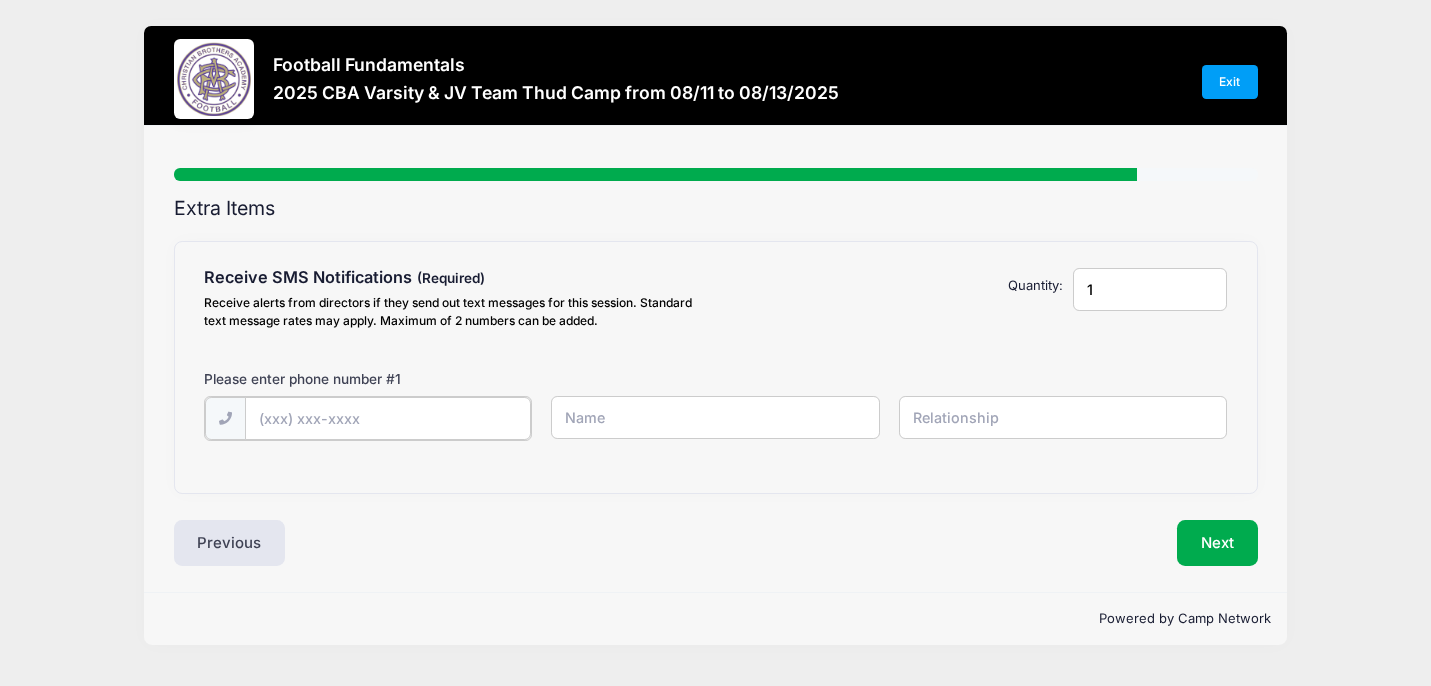 click at bounding box center [0, 0] 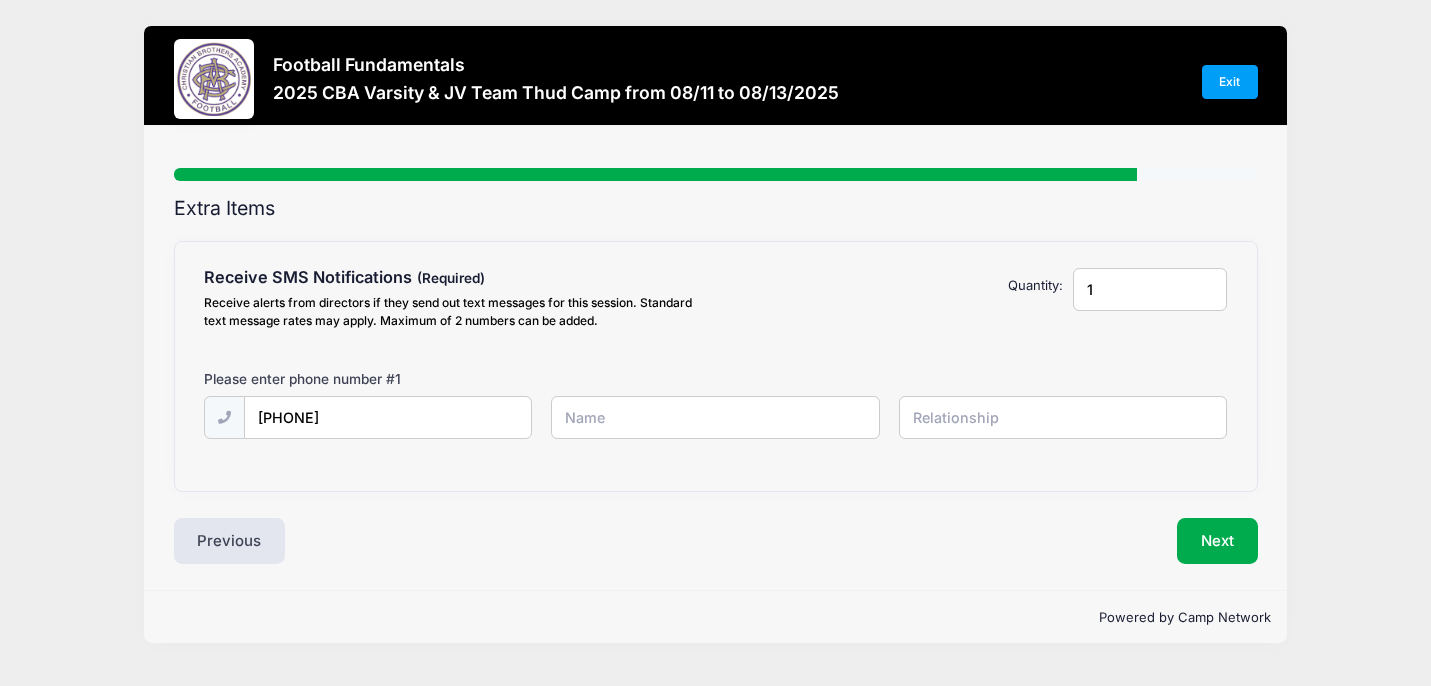 click at bounding box center [0, 0] 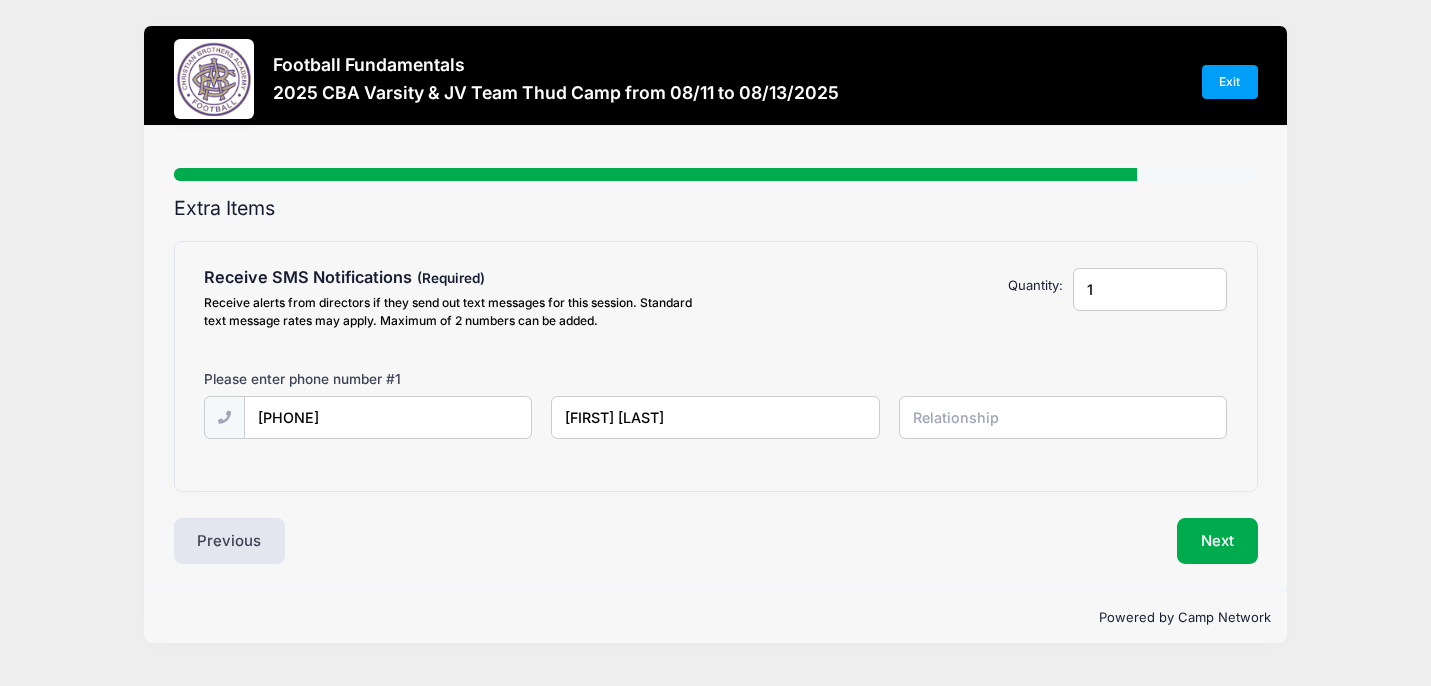 type on "[FIRST] [LAST]" 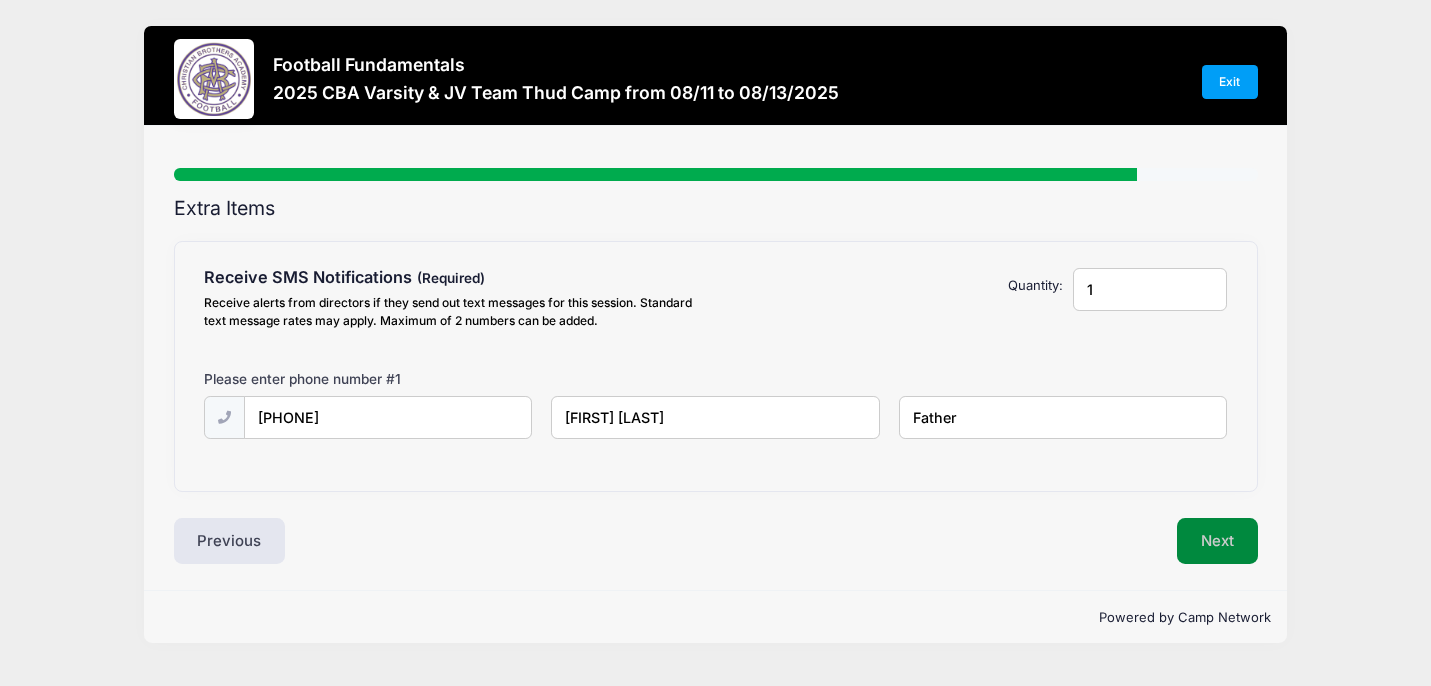type on "Father" 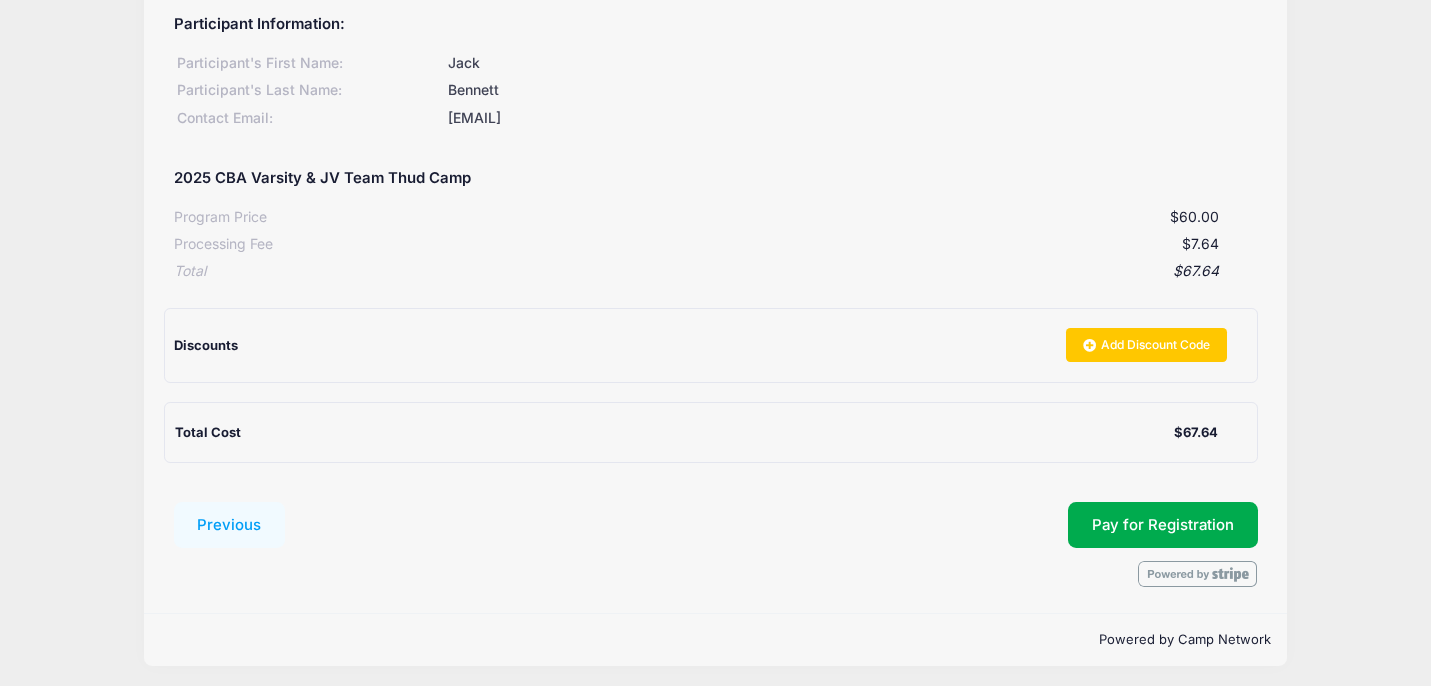scroll, scrollTop: 229, scrollLeft: 0, axis: vertical 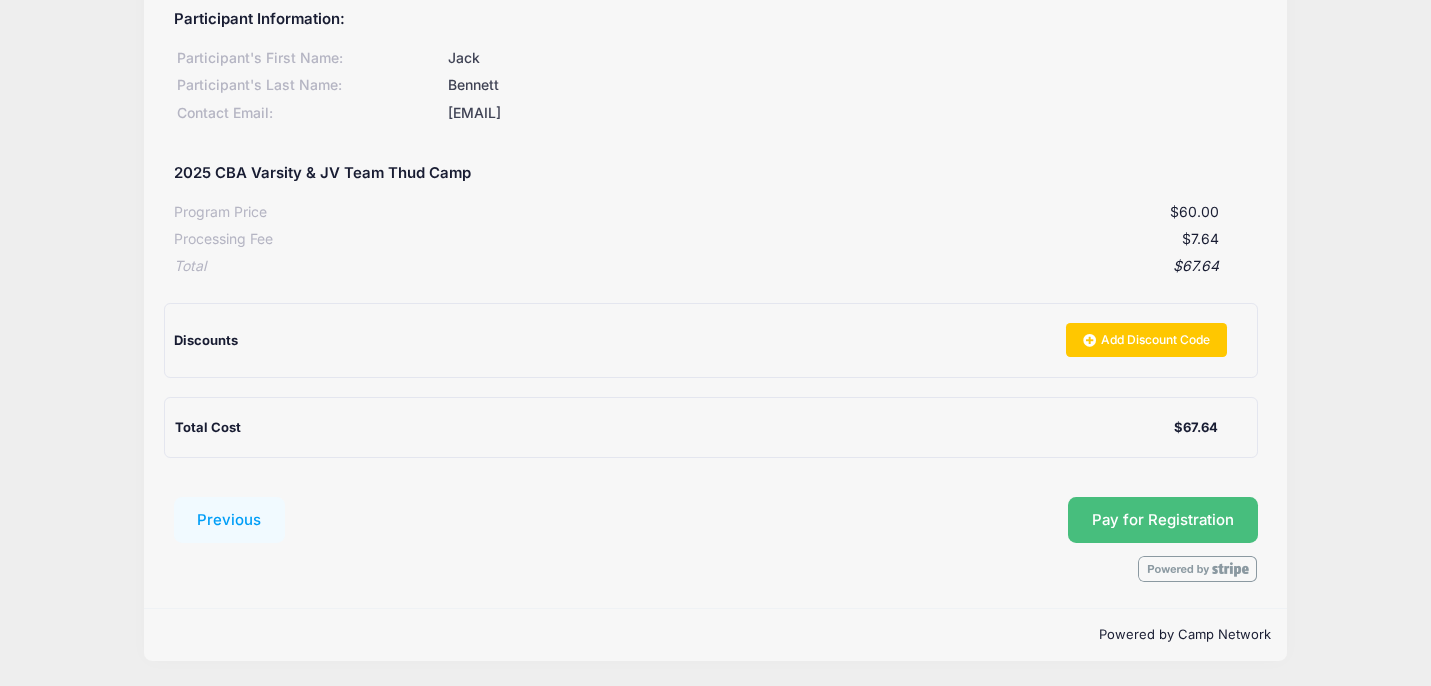 click on "Pay for Registration" at bounding box center [1163, 520] 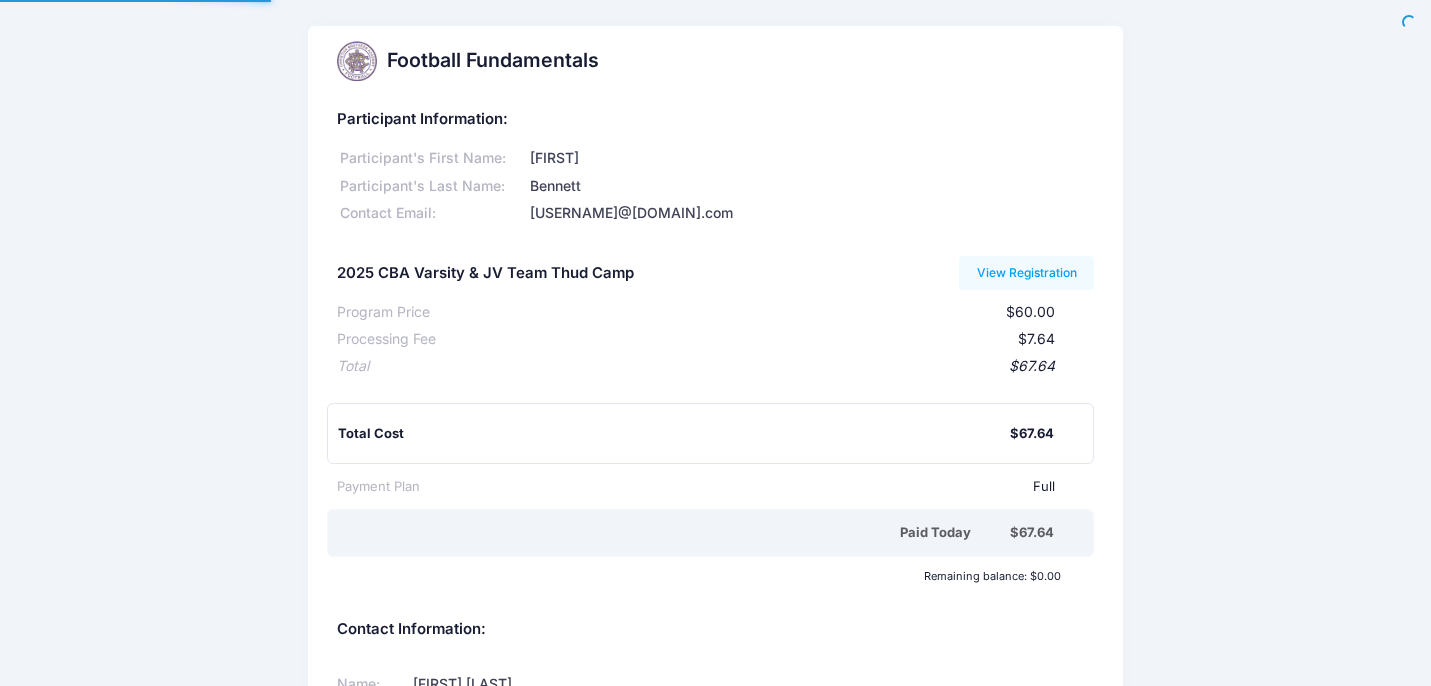 scroll, scrollTop: 0, scrollLeft: 0, axis: both 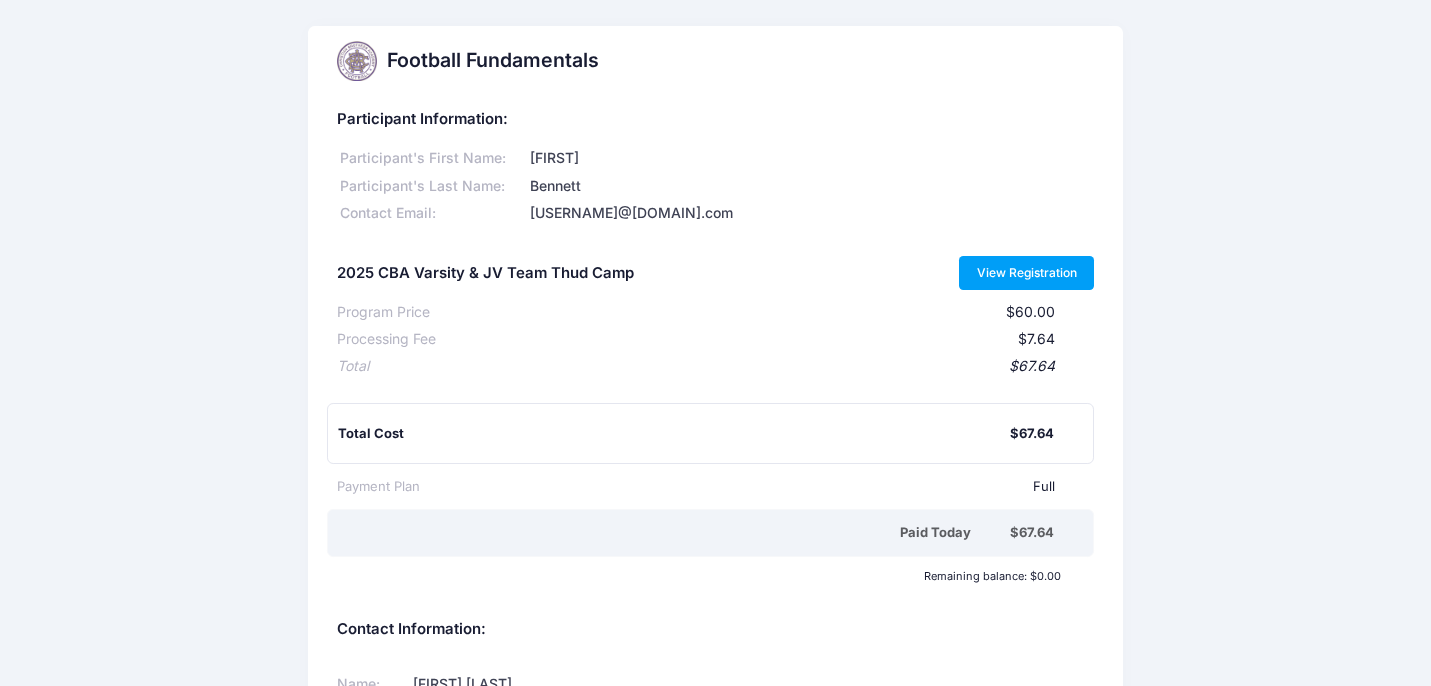 click on "View Registration" at bounding box center [1026, 273] 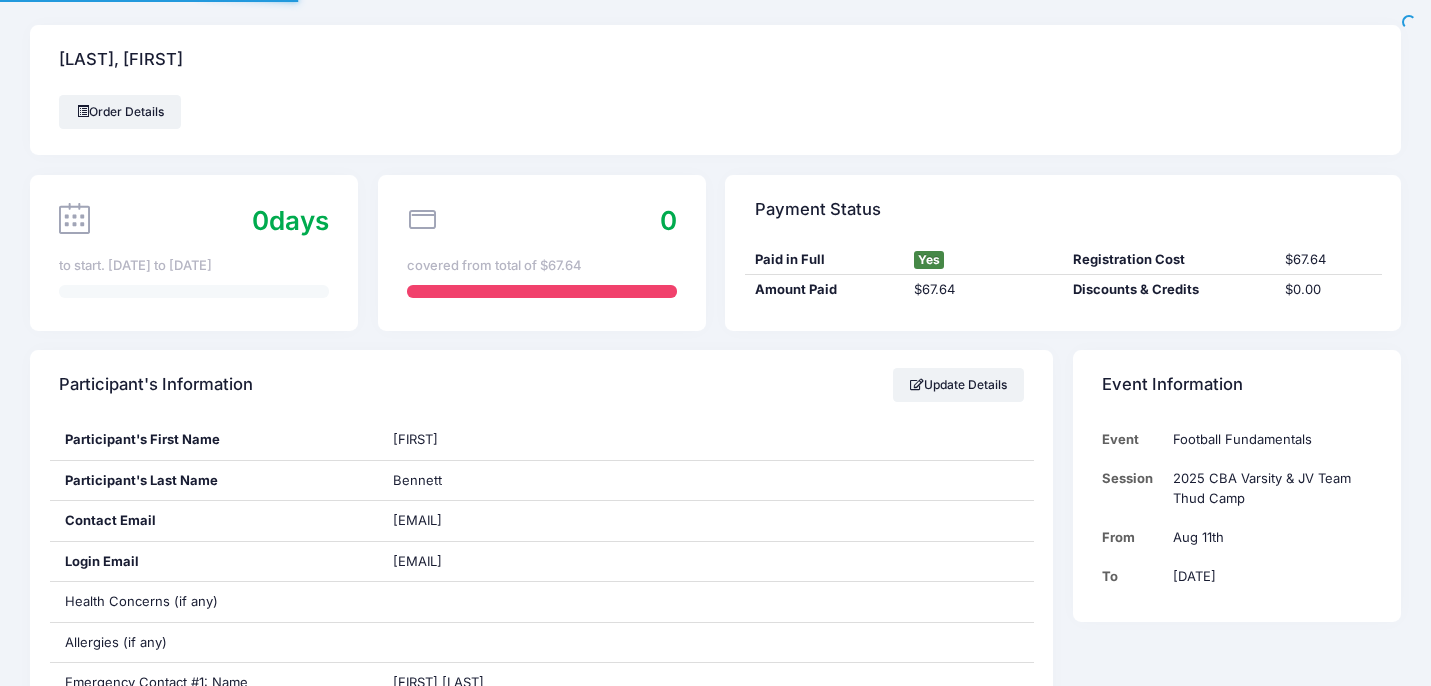 scroll, scrollTop: 0, scrollLeft: 0, axis: both 